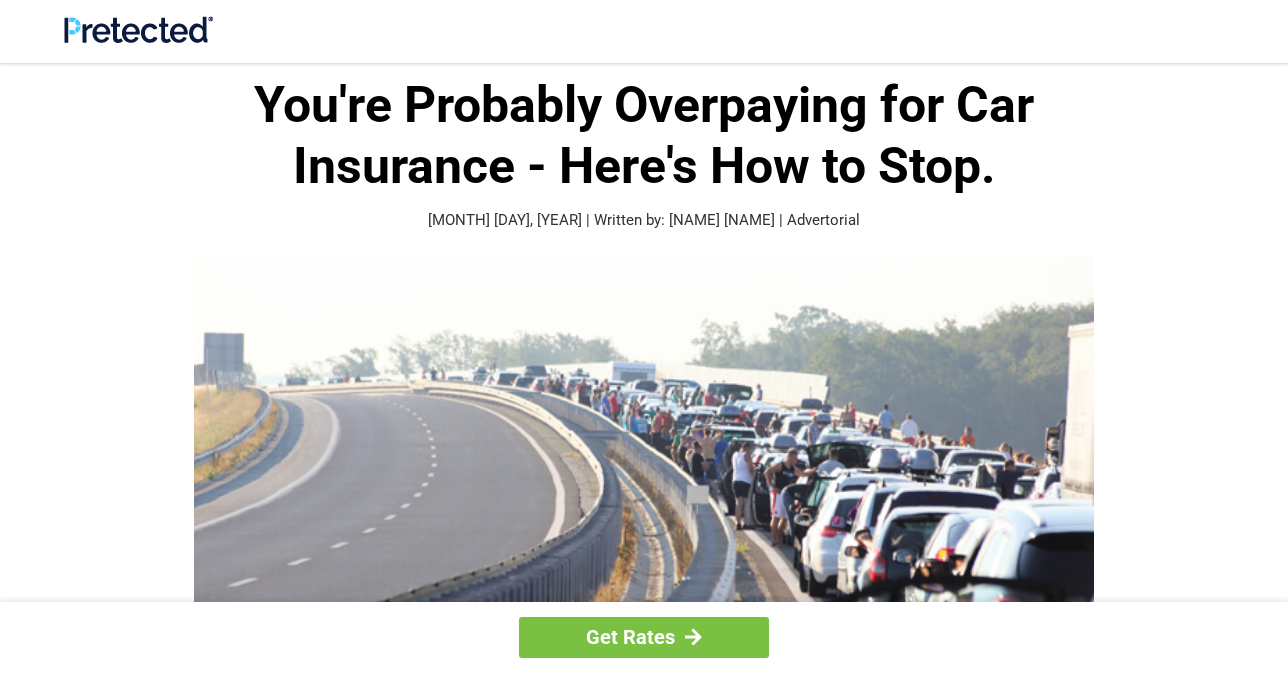 scroll, scrollTop: 0, scrollLeft: 0, axis: both 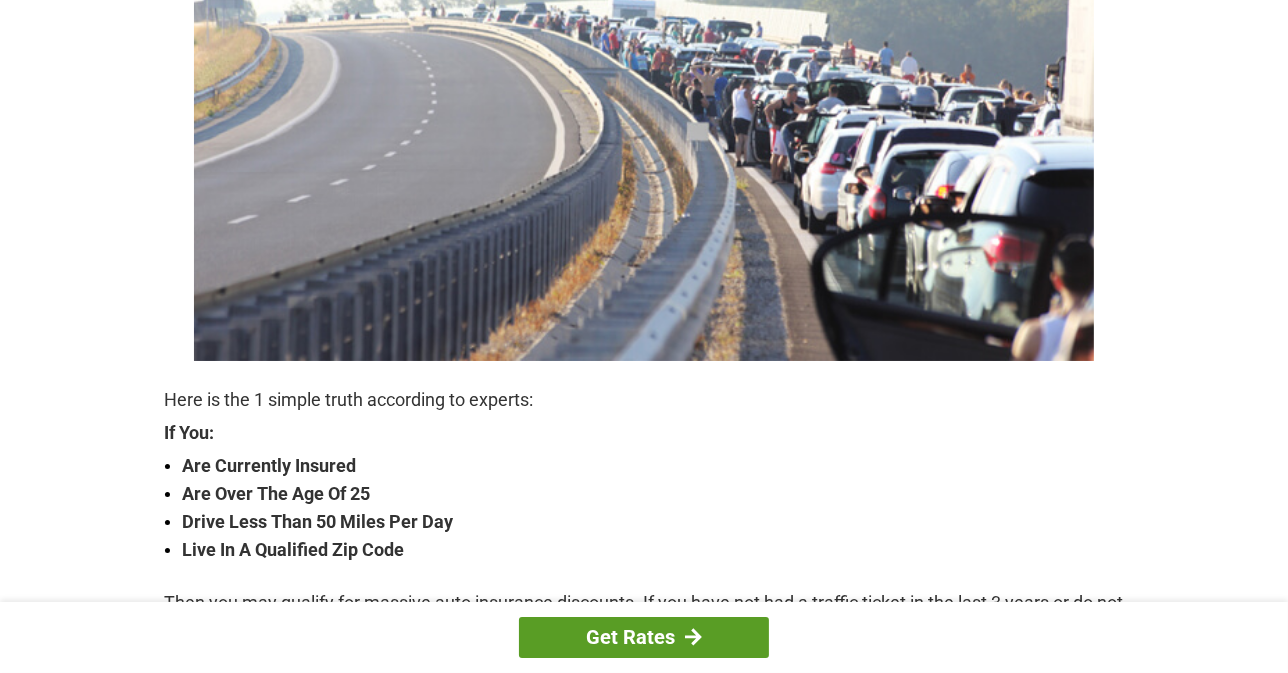 click on "Get Rates" at bounding box center (644, 637) 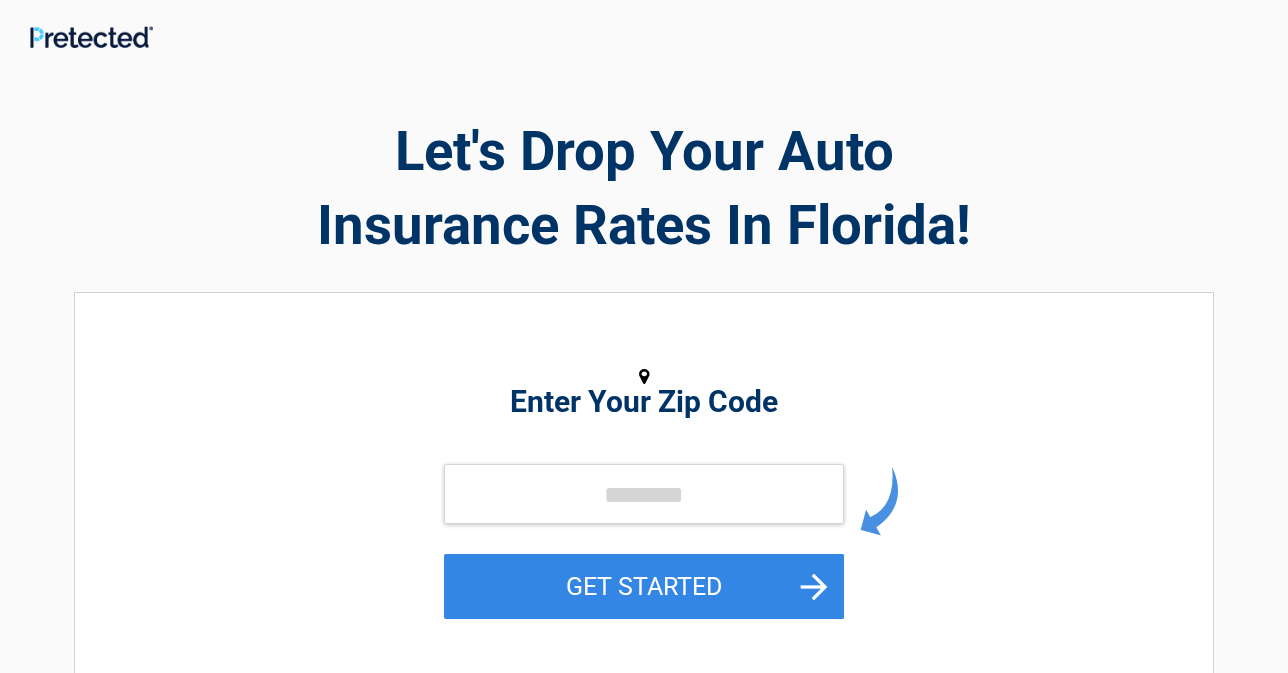 scroll, scrollTop: 0, scrollLeft: 0, axis: both 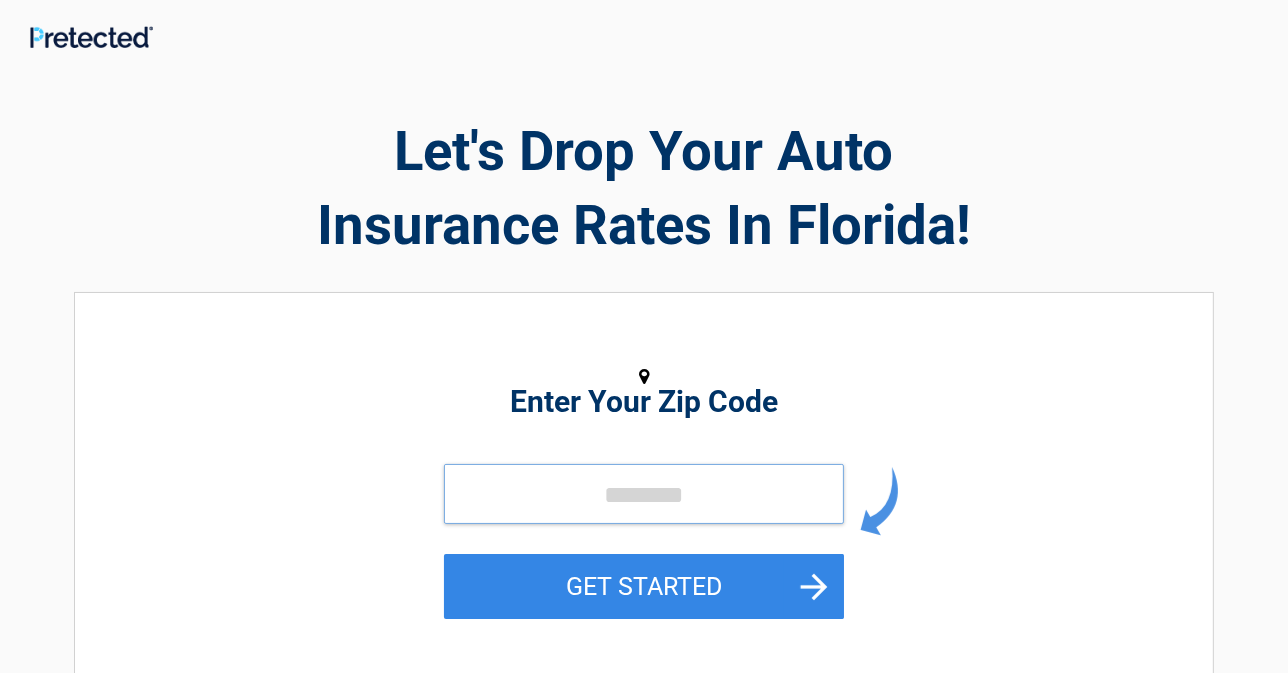 click at bounding box center [644, 494] 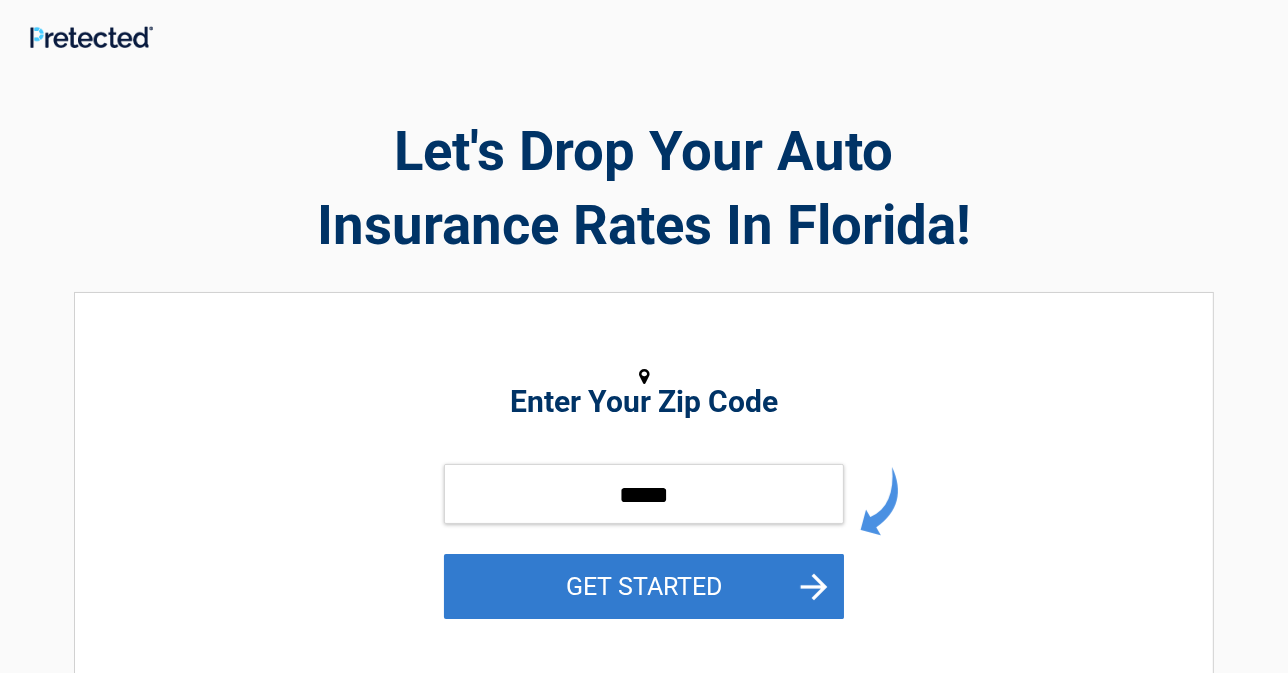 click on "GET STARTED" at bounding box center [644, 586] 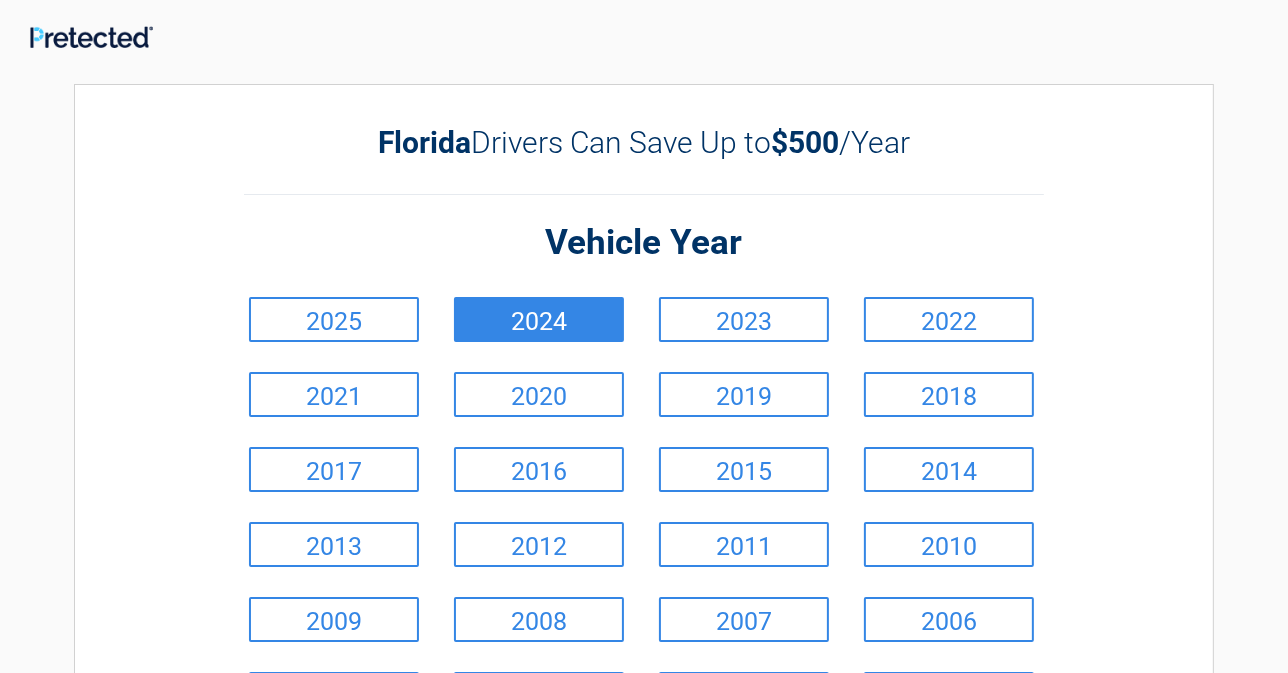 click on "2024" at bounding box center (539, 319) 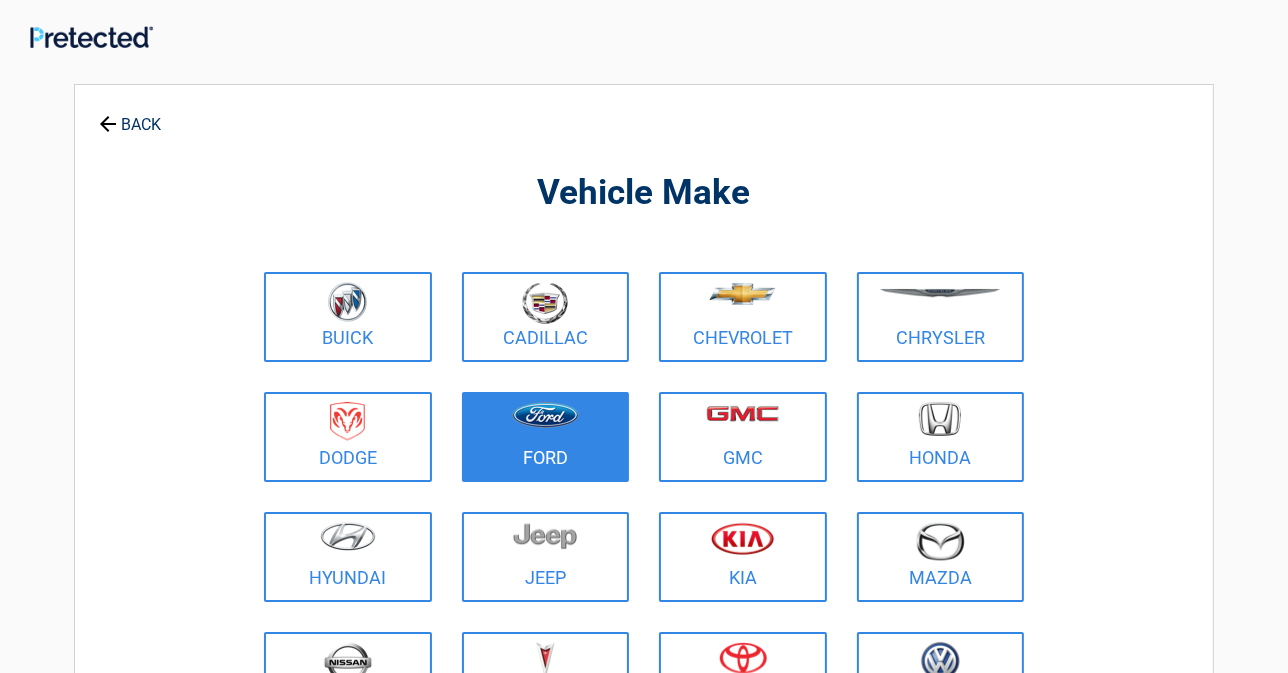 scroll, scrollTop: 90, scrollLeft: 0, axis: vertical 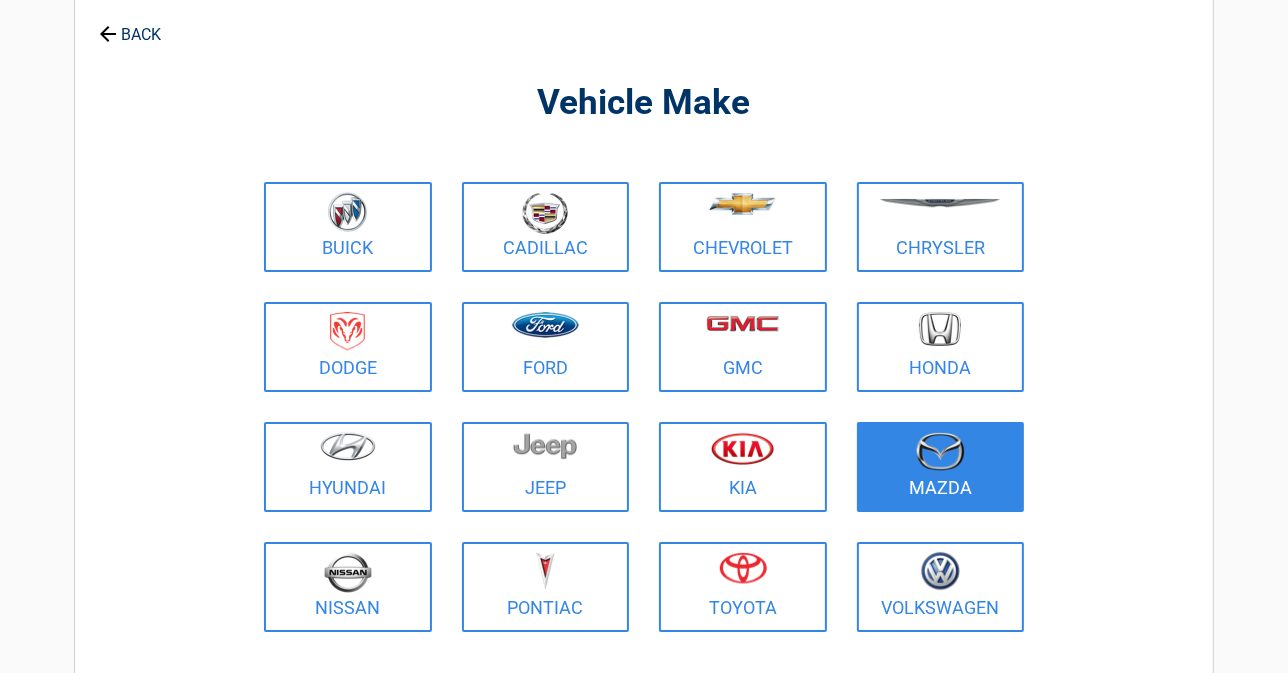 click on "Mazda" at bounding box center [941, 467] 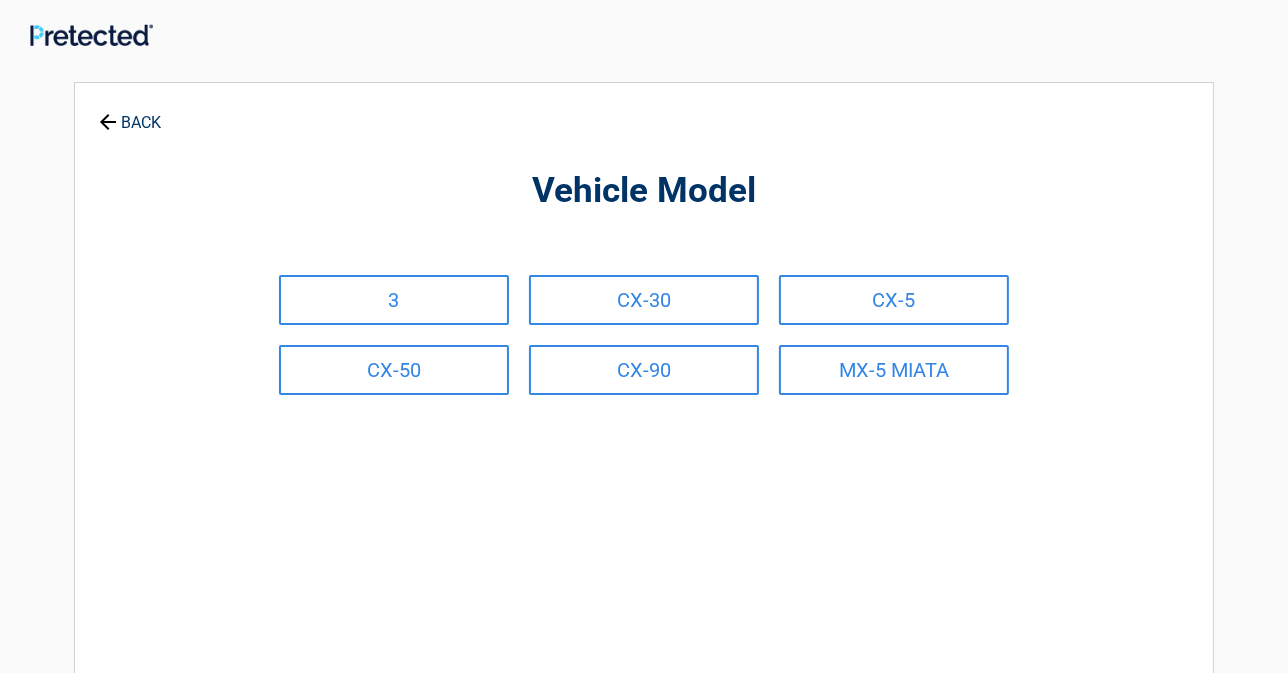 scroll, scrollTop: 0, scrollLeft: 0, axis: both 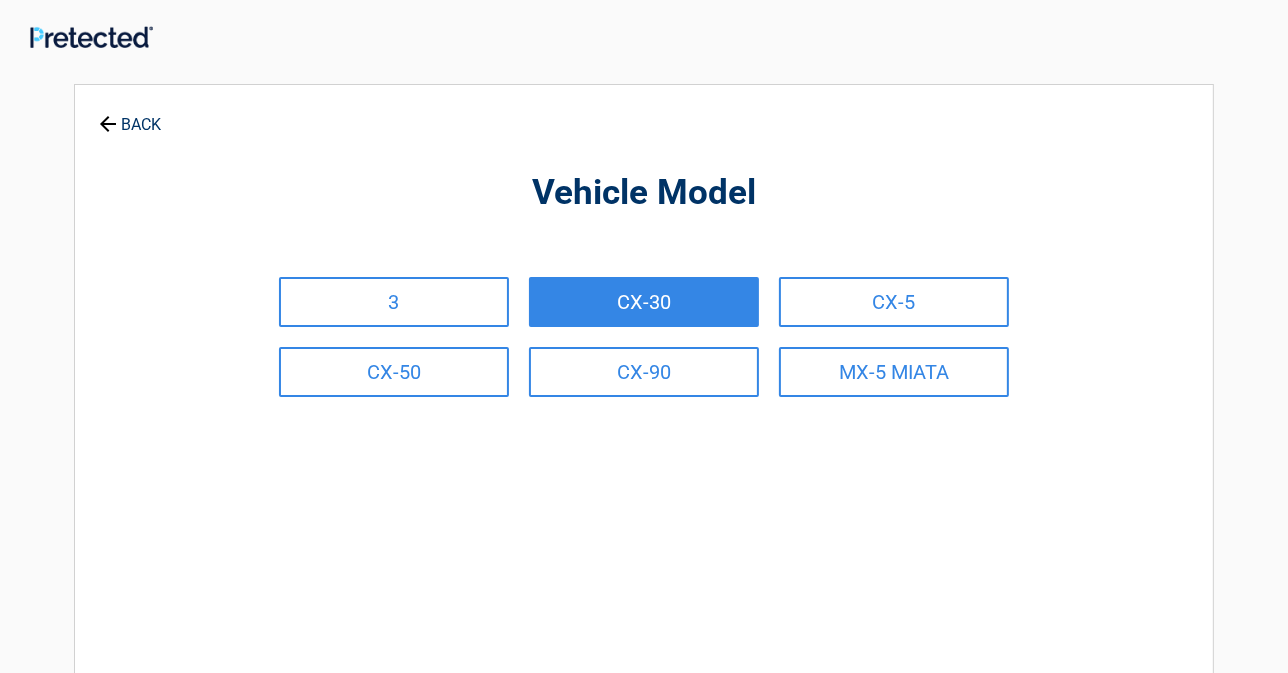 click on "CX-30" at bounding box center [644, 302] 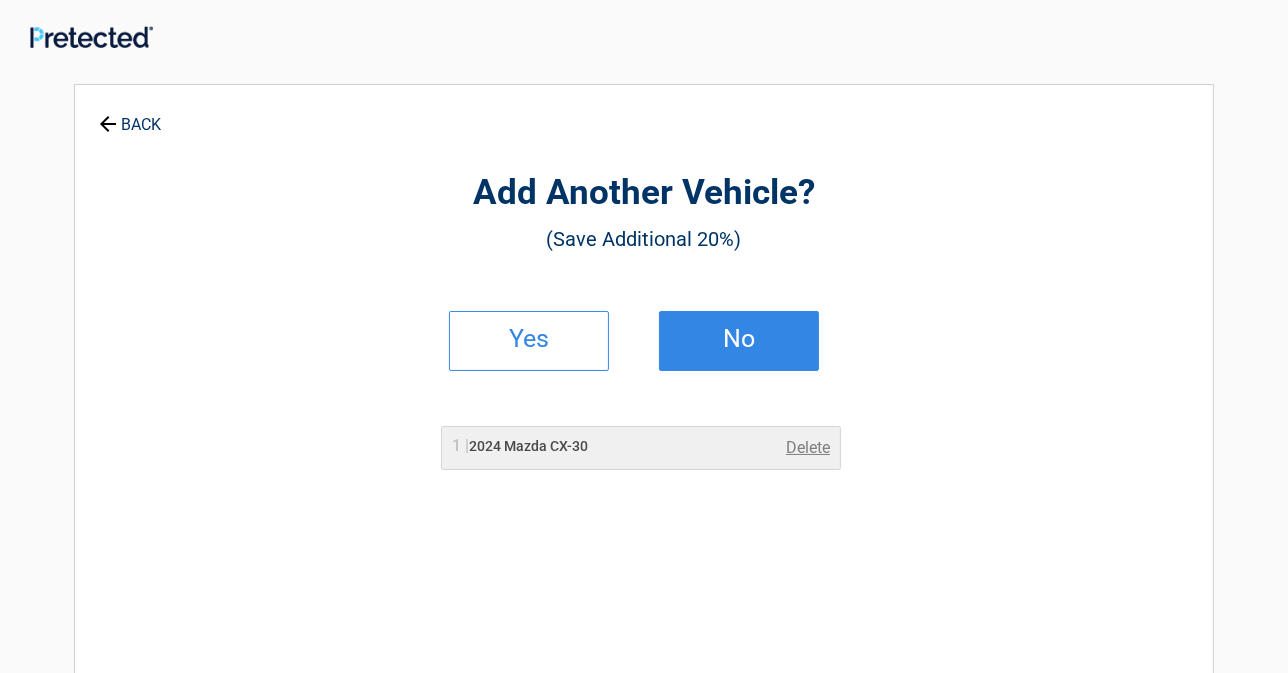 click on "No" at bounding box center [739, 339] 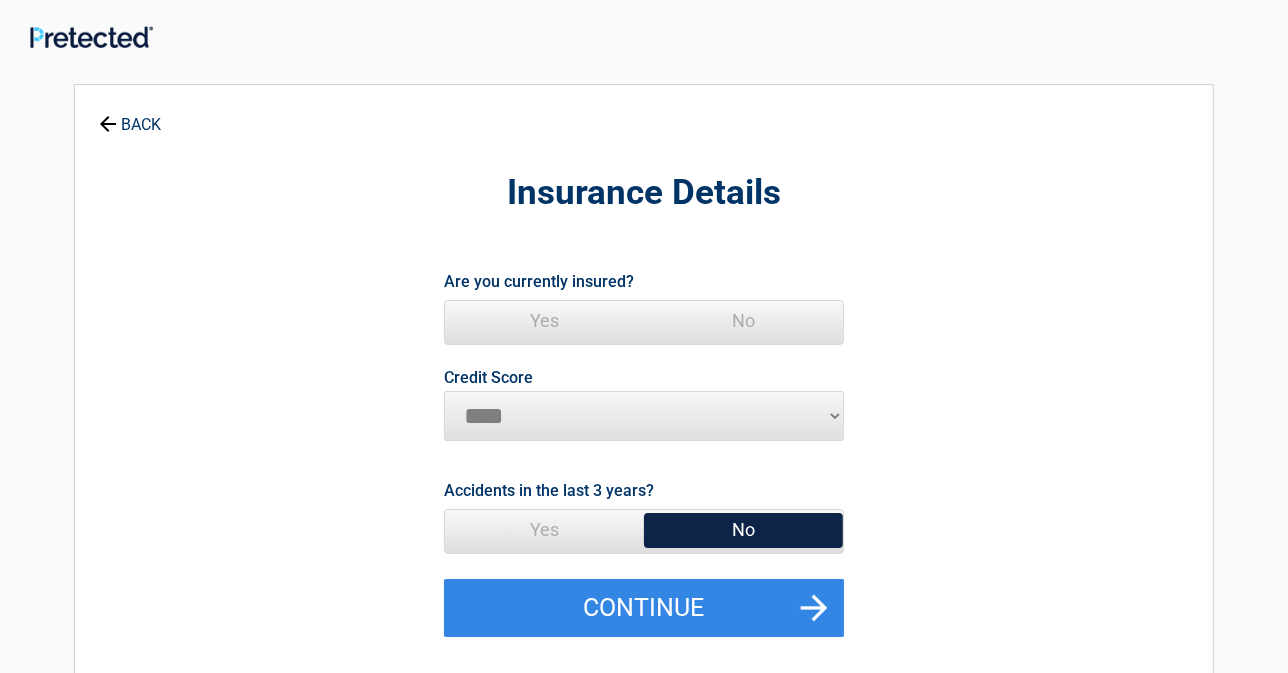click on "Yes" at bounding box center (544, 321) 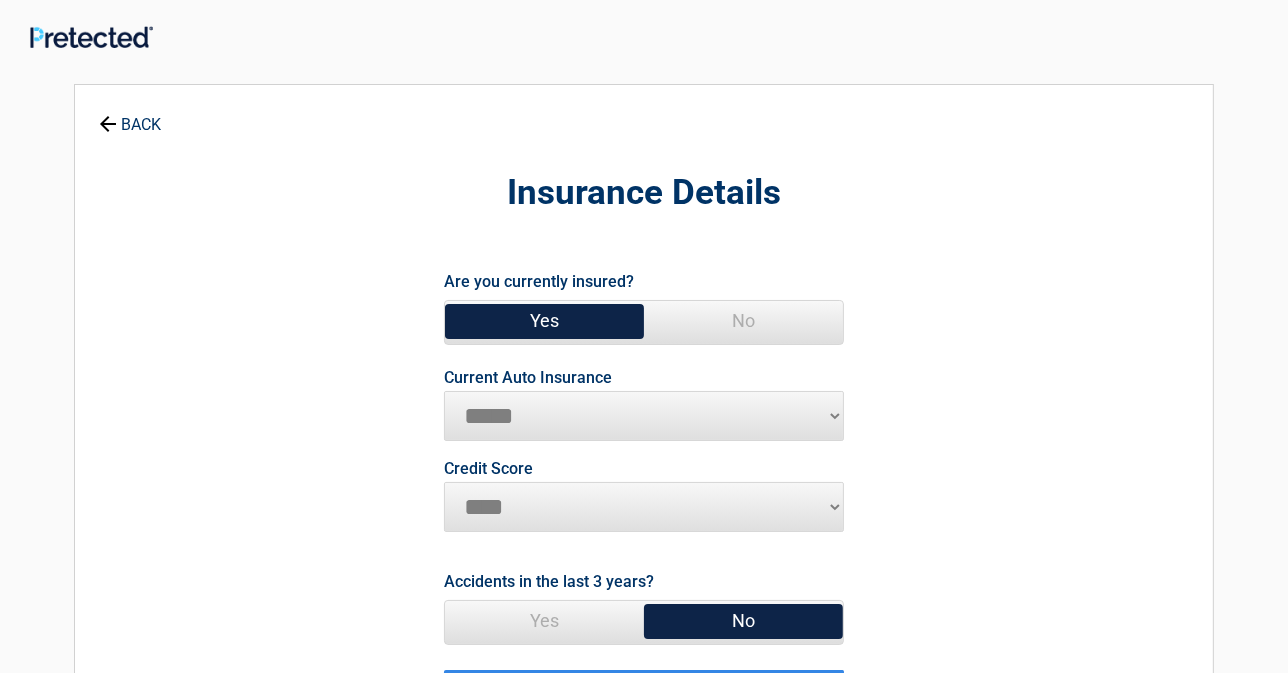 click on "**********" at bounding box center (644, 416) 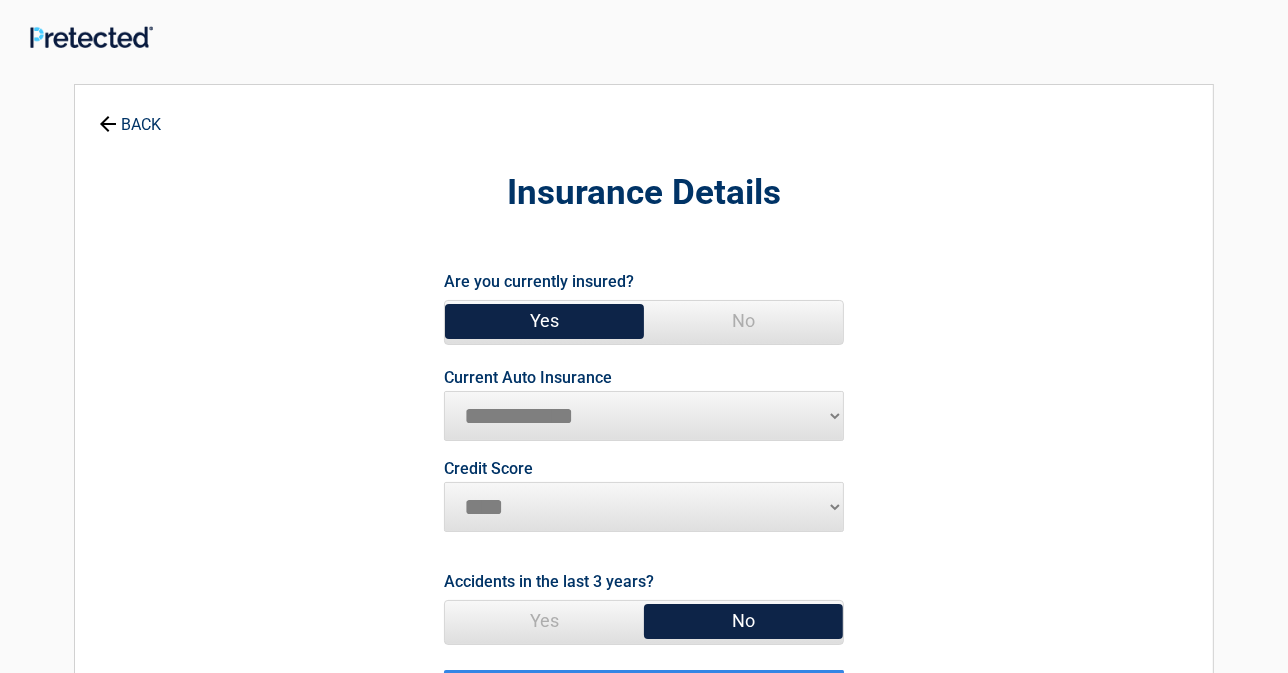 click on "**********" at bounding box center [644, 416] 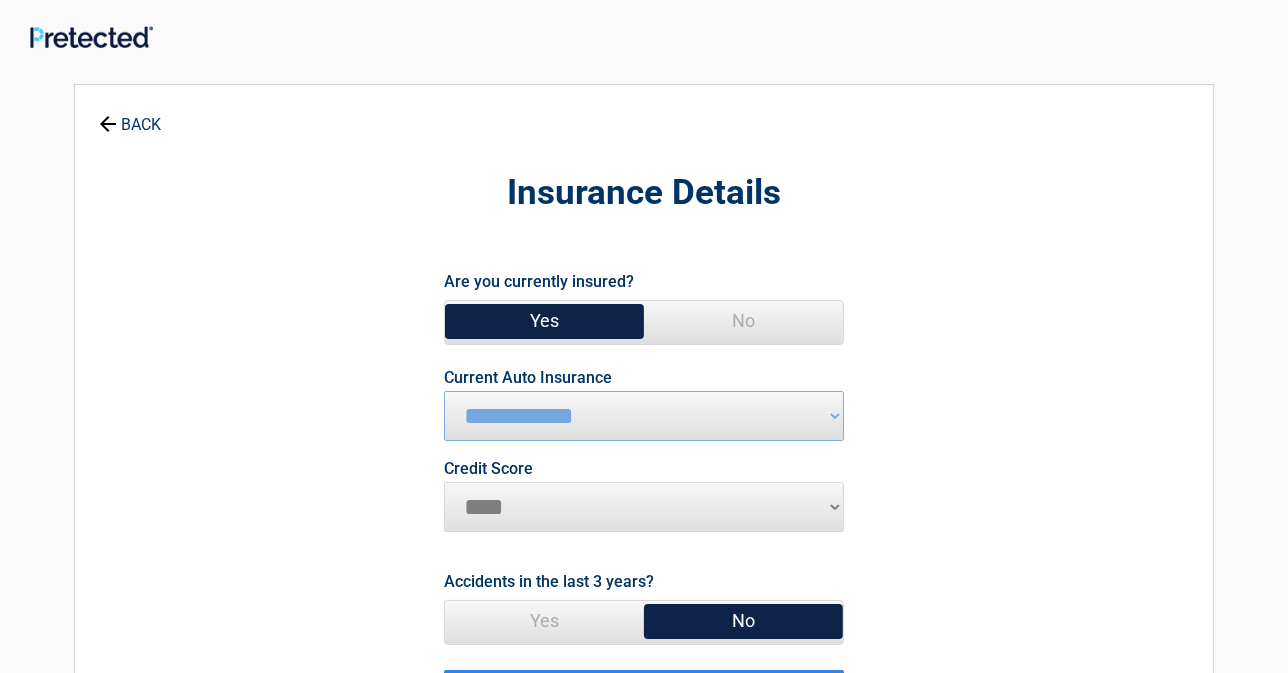 click on "*********
****
*******
****" at bounding box center [644, 507] 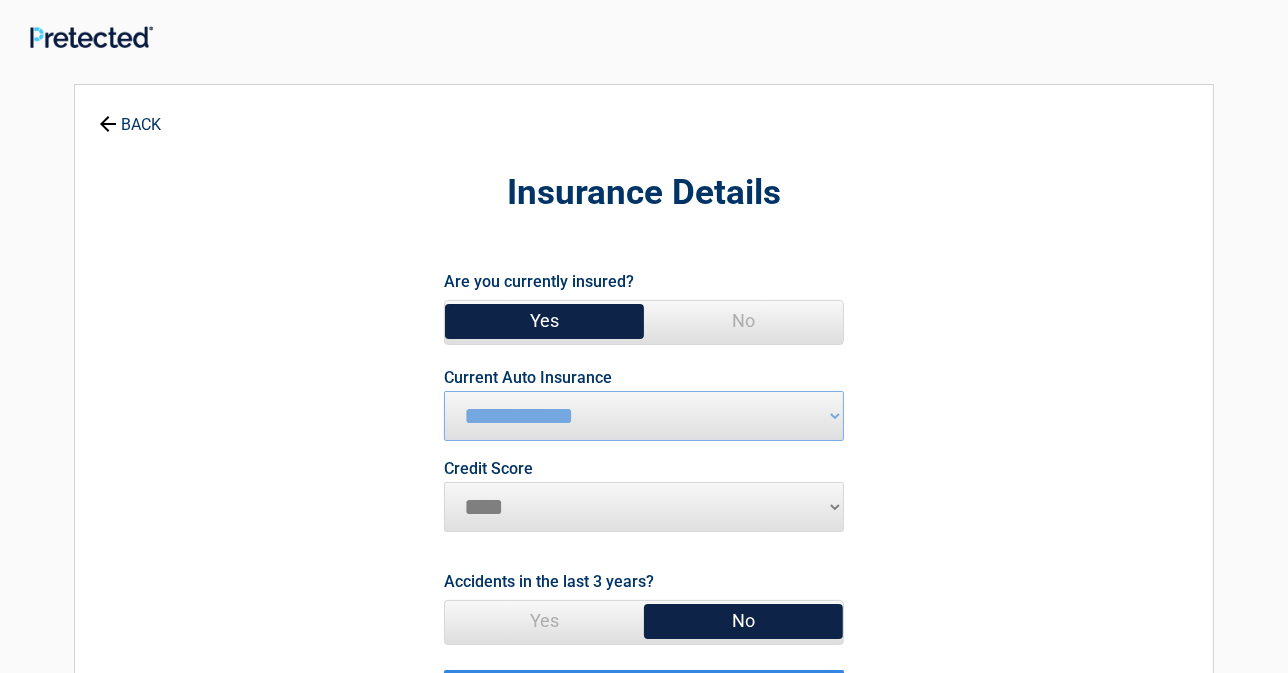 scroll, scrollTop: 181, scrollLeft: 0, axis: vertical 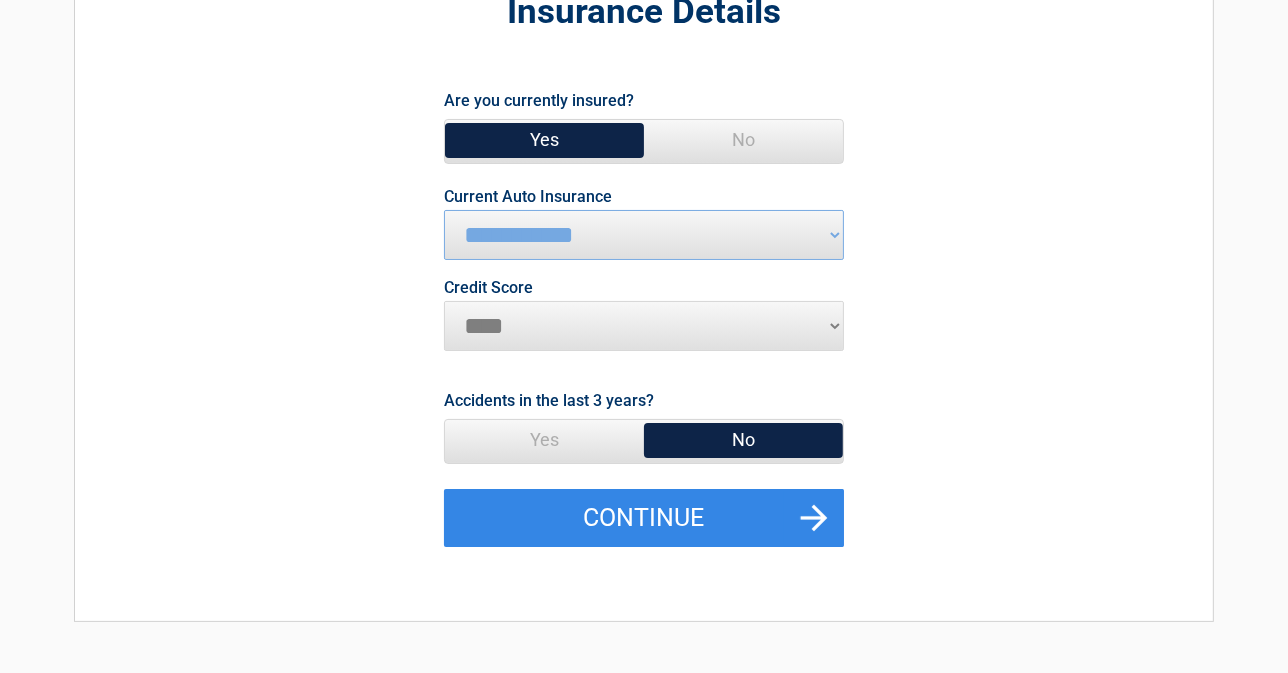 click on "*********
****
*******
****" at bounding box center (644, 326) 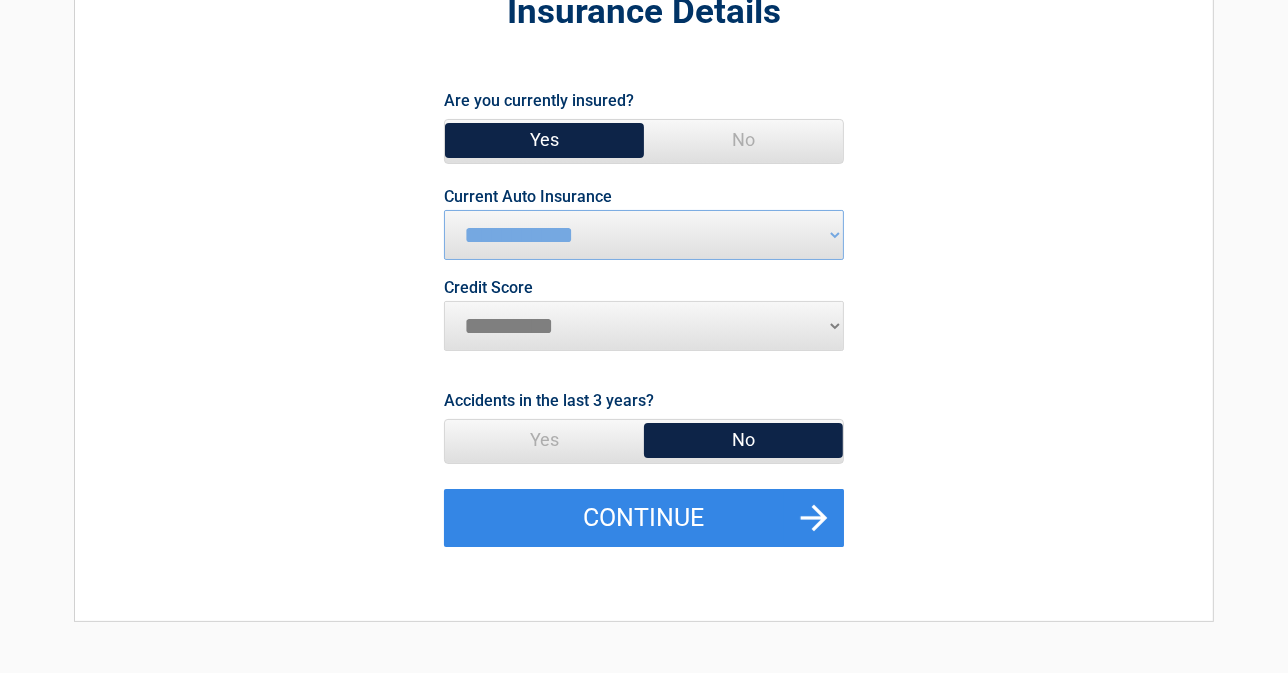 click on "*********
****
*******
****" at bounding box center (644, 326) 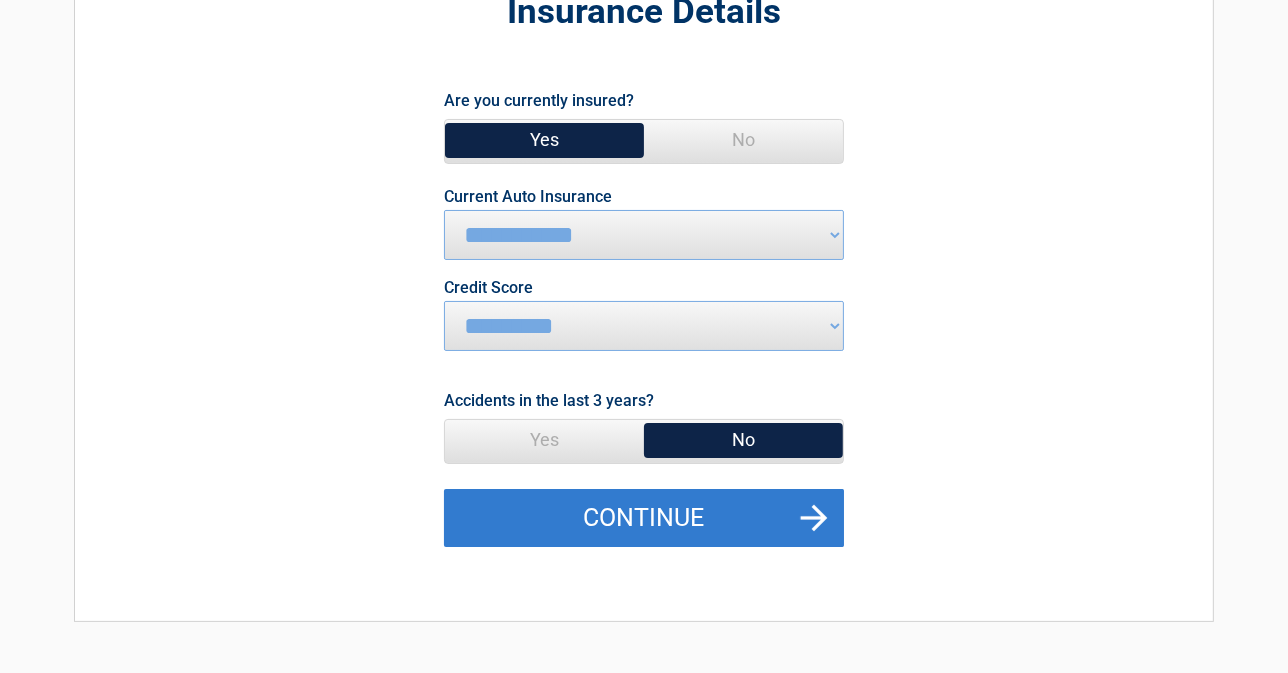 click on "Continue" at bounding box center [644, 518] 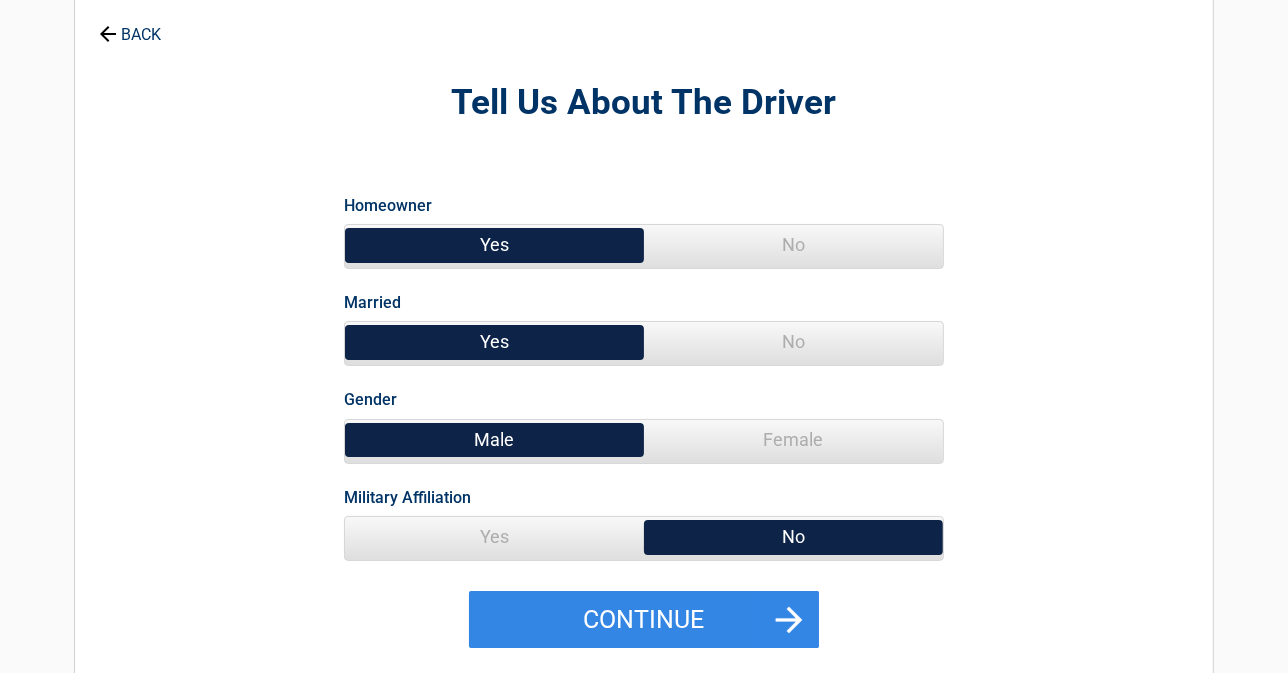 scroll, scrollTop: 181, scrollLeft: 0, axis: vertical 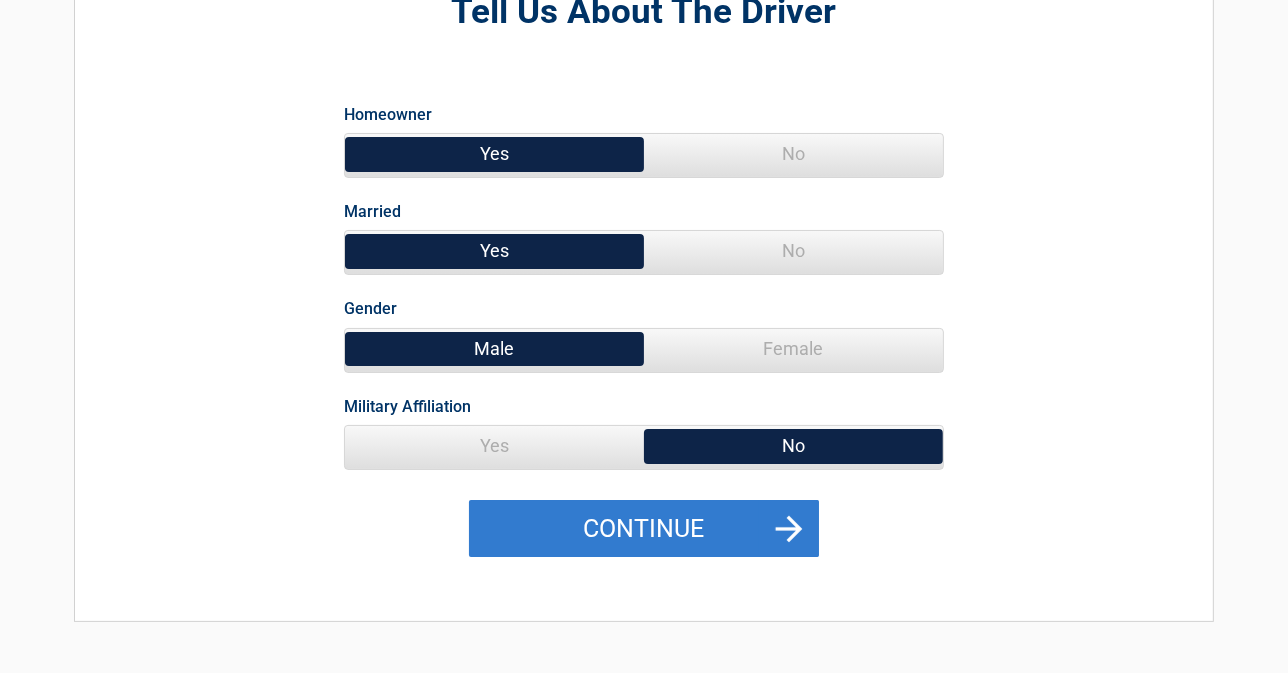 click on "Continue" at bounding box center (644, 529) 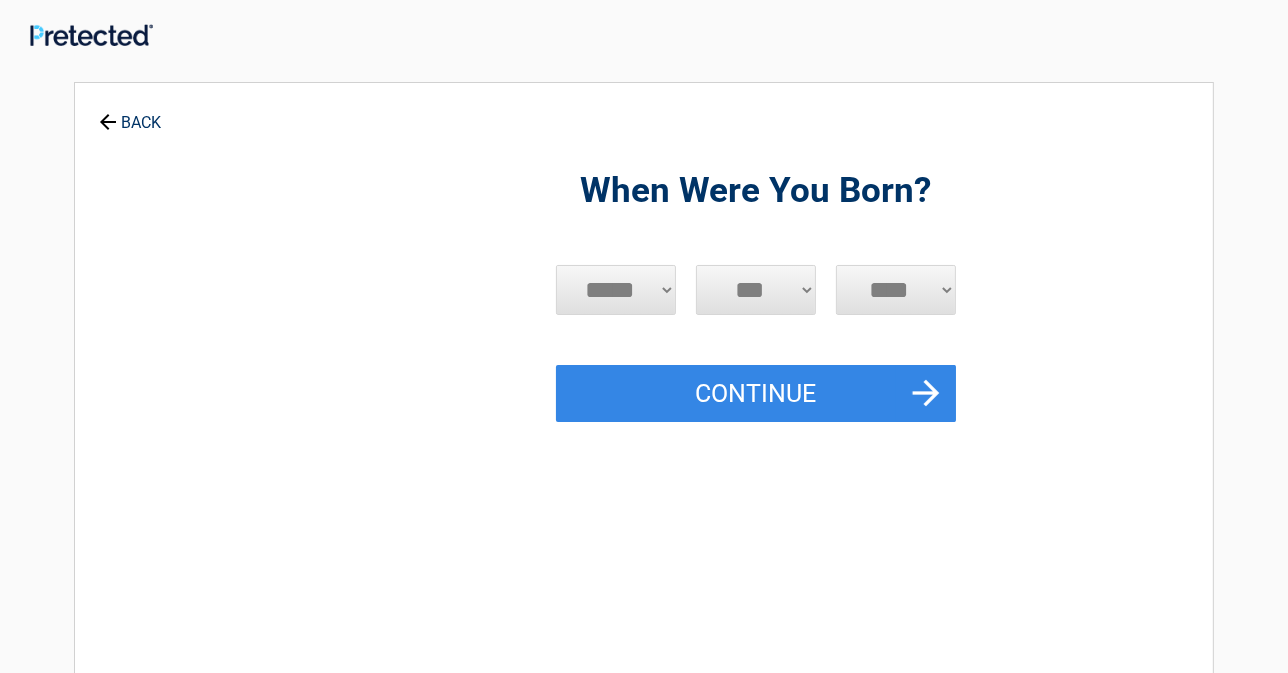 scroll, scrollTop: 0, scrollLeft: 0, axis: both 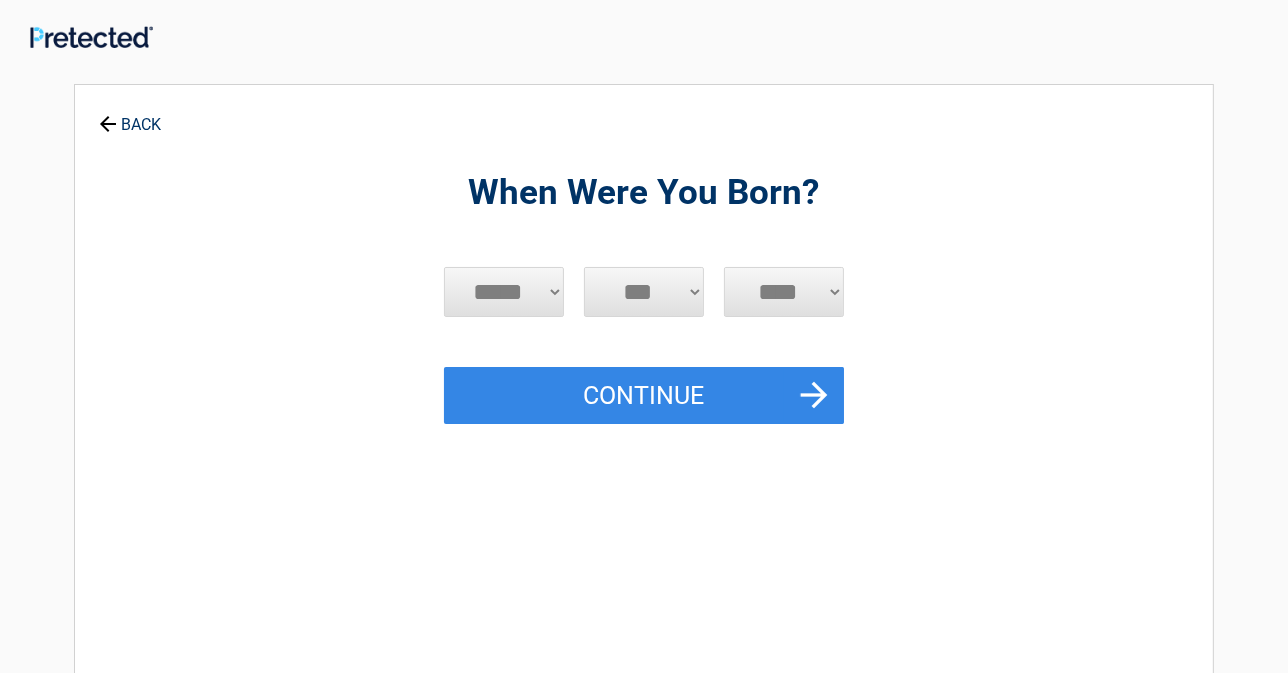 click on "*****
***
***
***
***
***
***
***
***
***
***
***
***" at bounding box center (504, 292) 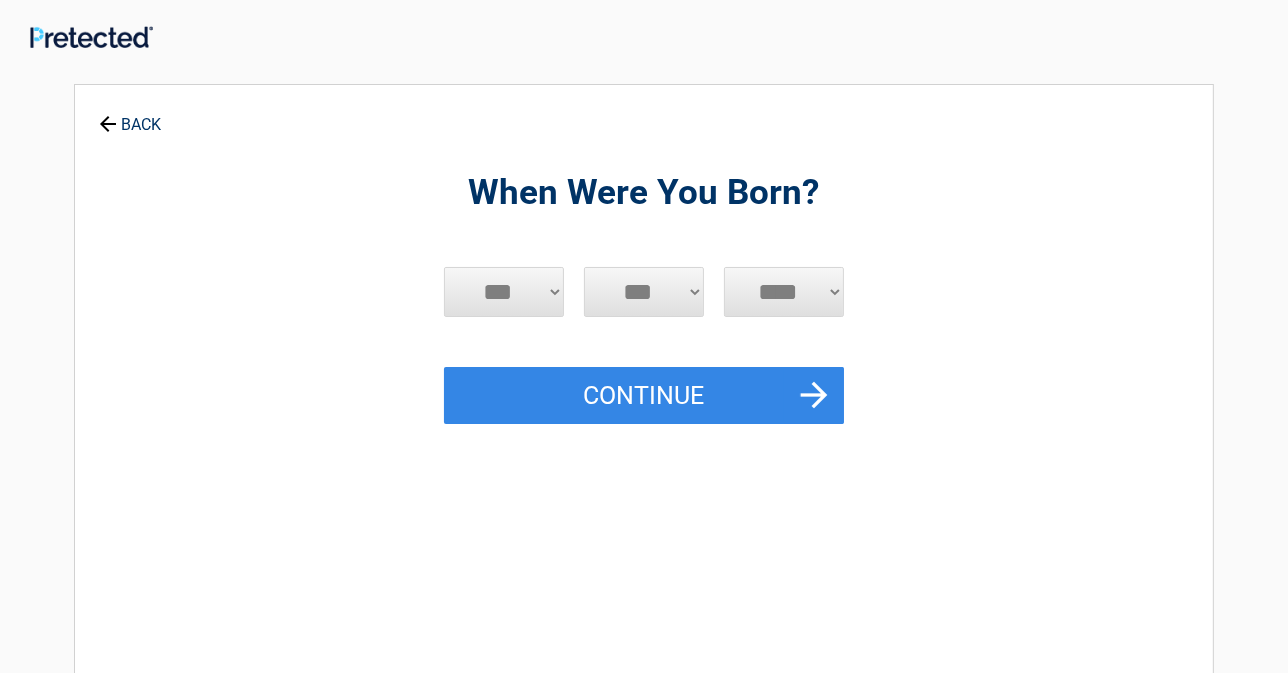 click on "*****
***
***
***
***
***
***
***
***
***
***
***
***" at bounding box center [504, 292] 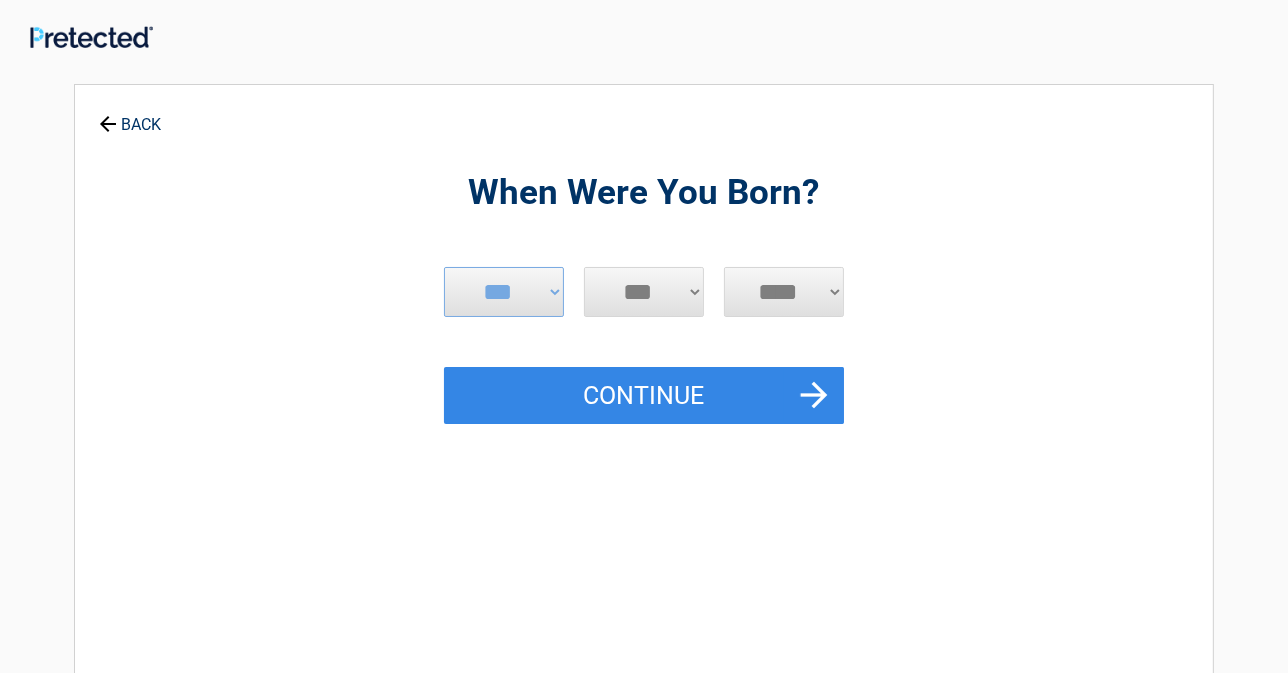 click on "*** * * * * * * * * * ** ** ** ** ** ** ** ** ** ** ** ** ** ** ** ** ** ** ** ** **" at bounding box center [644, 292] 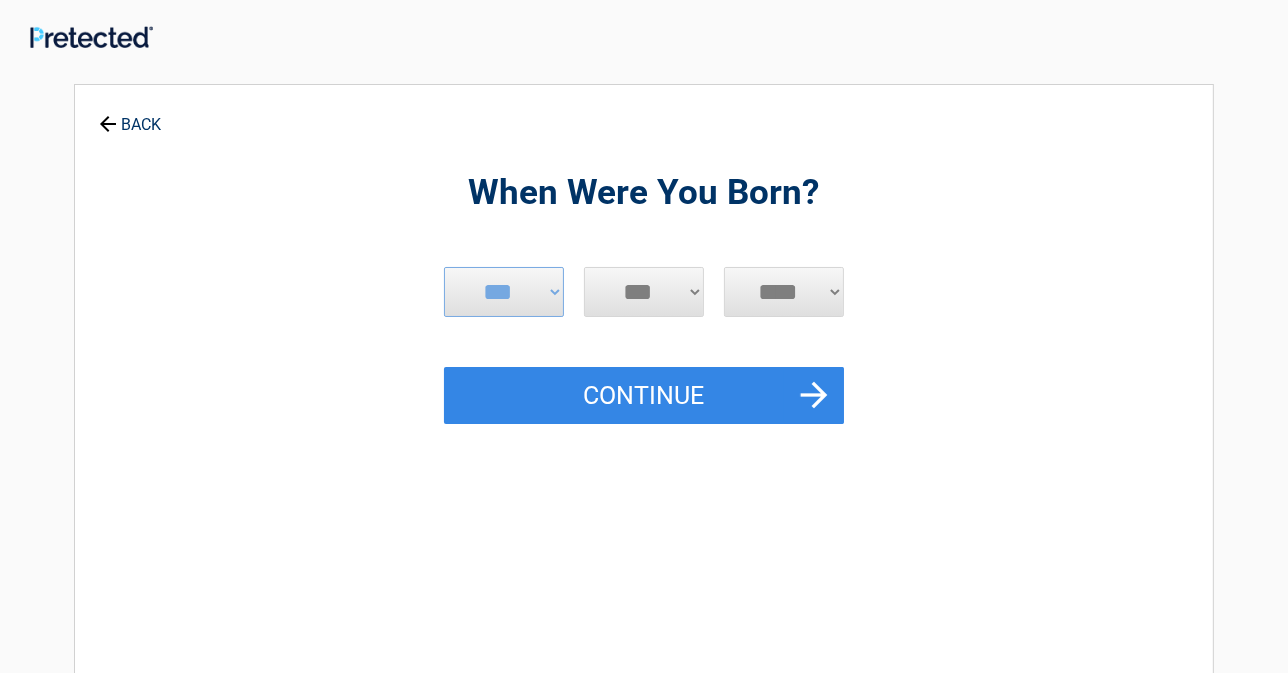 select on "**" 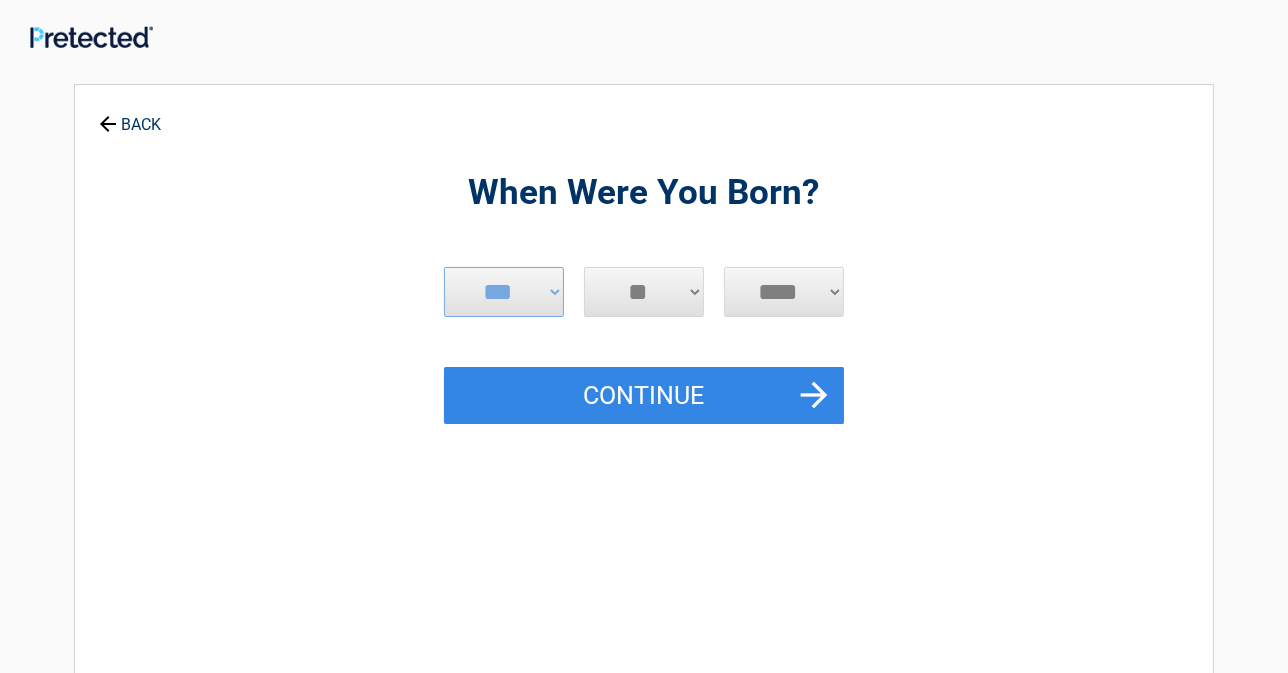click on "*** * * * * * * * * * ** ** ** ** ** ** ** ** ** ** ** ** ** ** ** ** ** ** ** ** **" at bounding box center (644, 292) 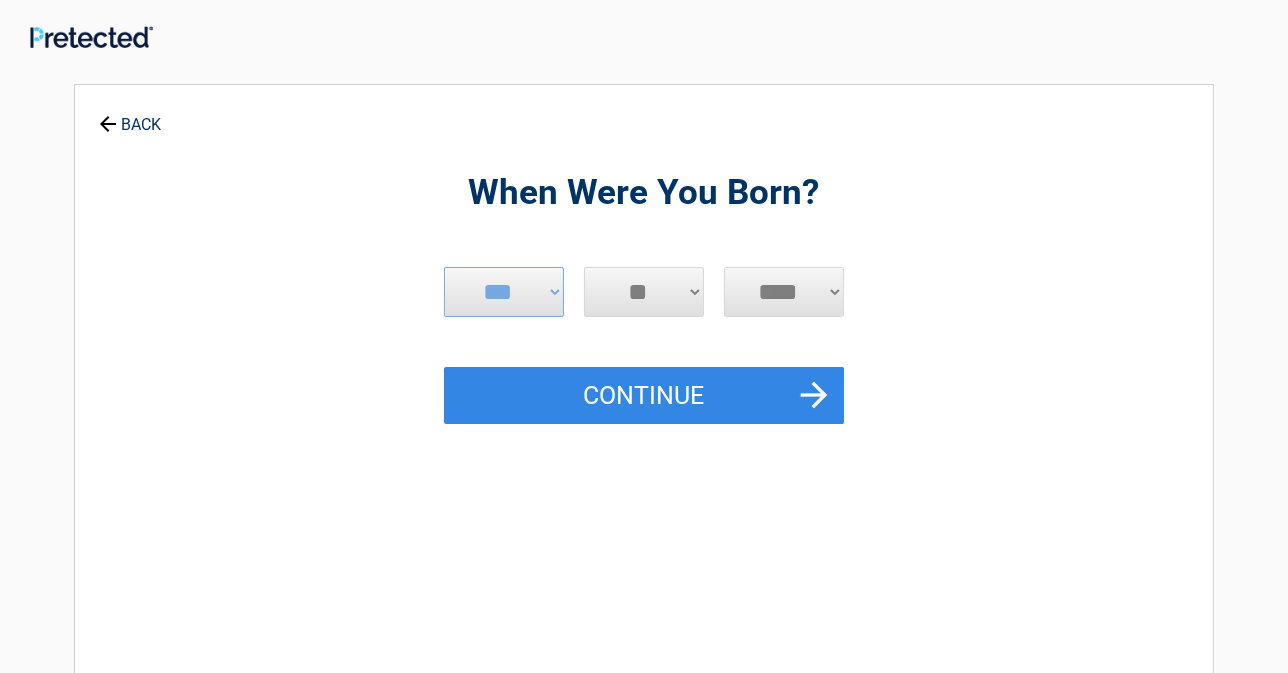 click on "****
****
****
****
****
****
****
****
****
****
****
****
****
****
****
****
****
****
****
****
****
****
****
****
****
****
****
****
****
****
****
****
****
****
****
****
****
****
****
****
****
****
****
****
****
****
****
****
****
****
****
****
****
****
****
****
****
****
****
****
****
****
****
****" at bounding box center (784, 292) 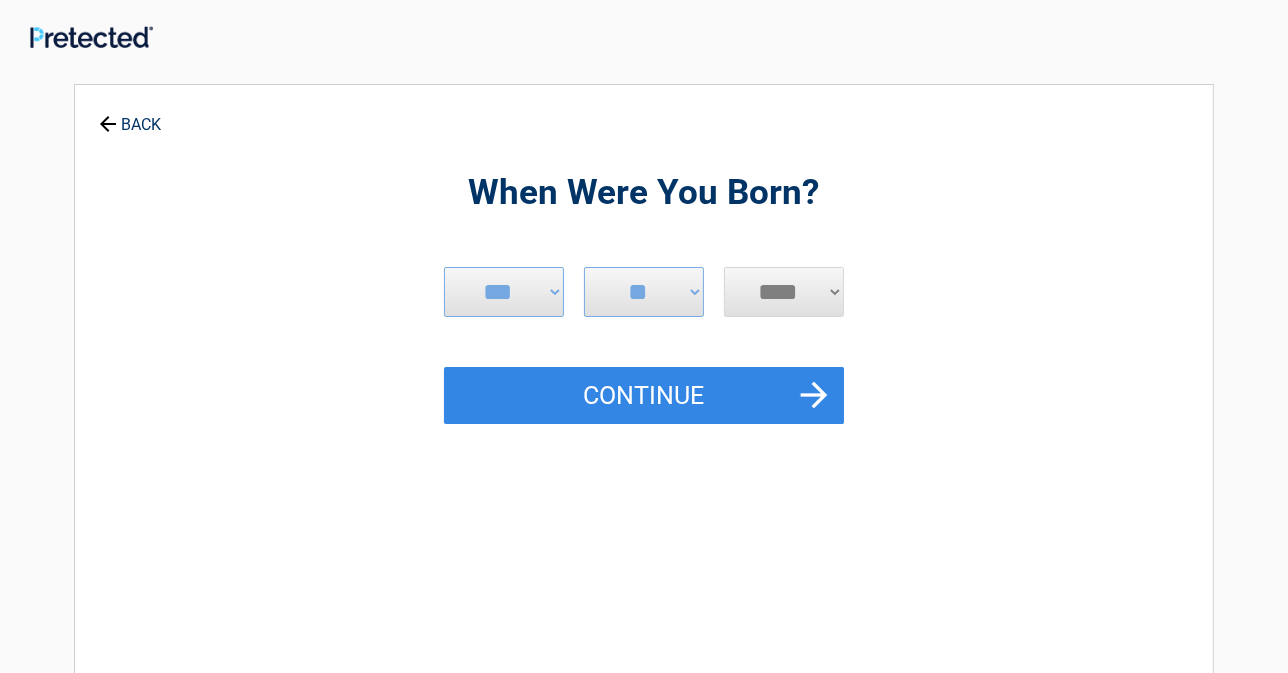 select on "****" 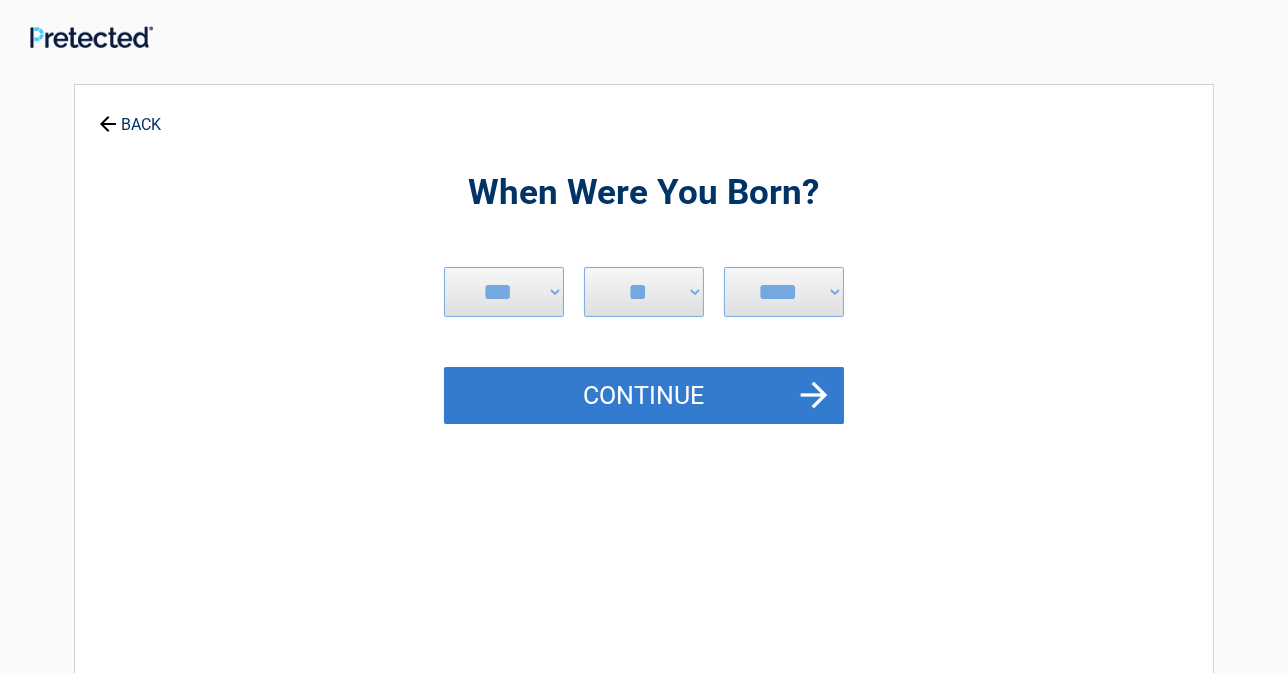click on "Continue" at bounding box center (644, 396) 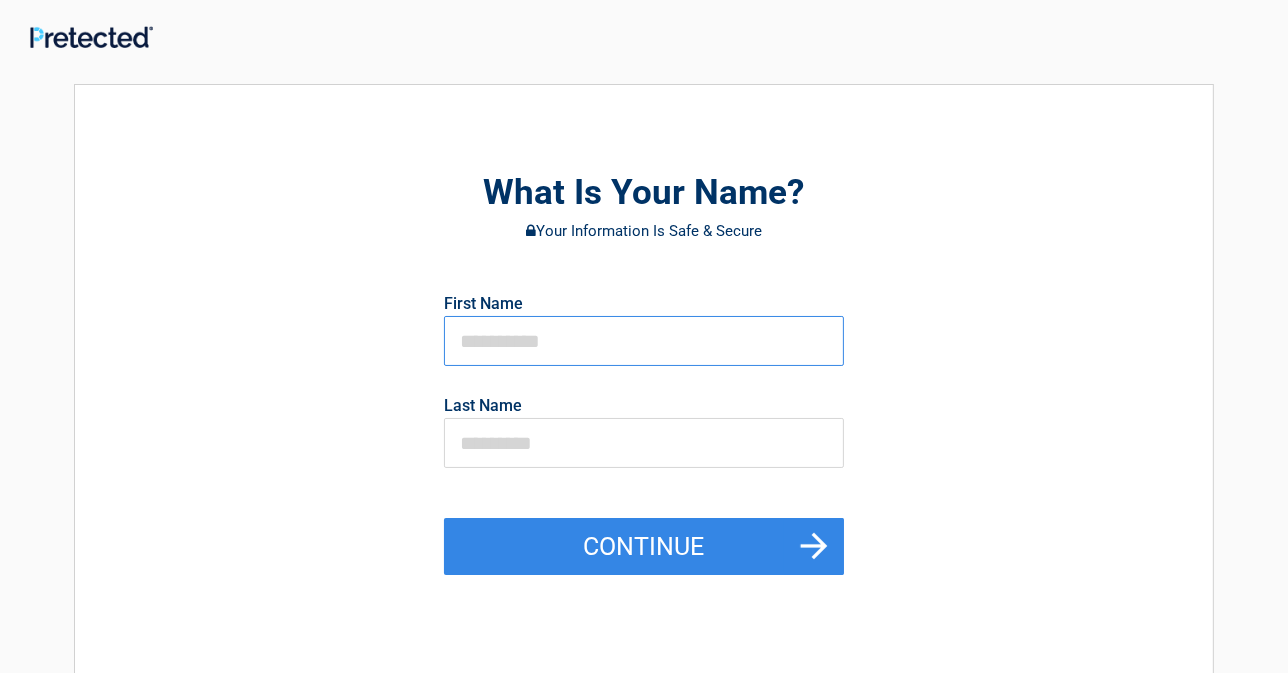 click at bounding box center (644, 341) 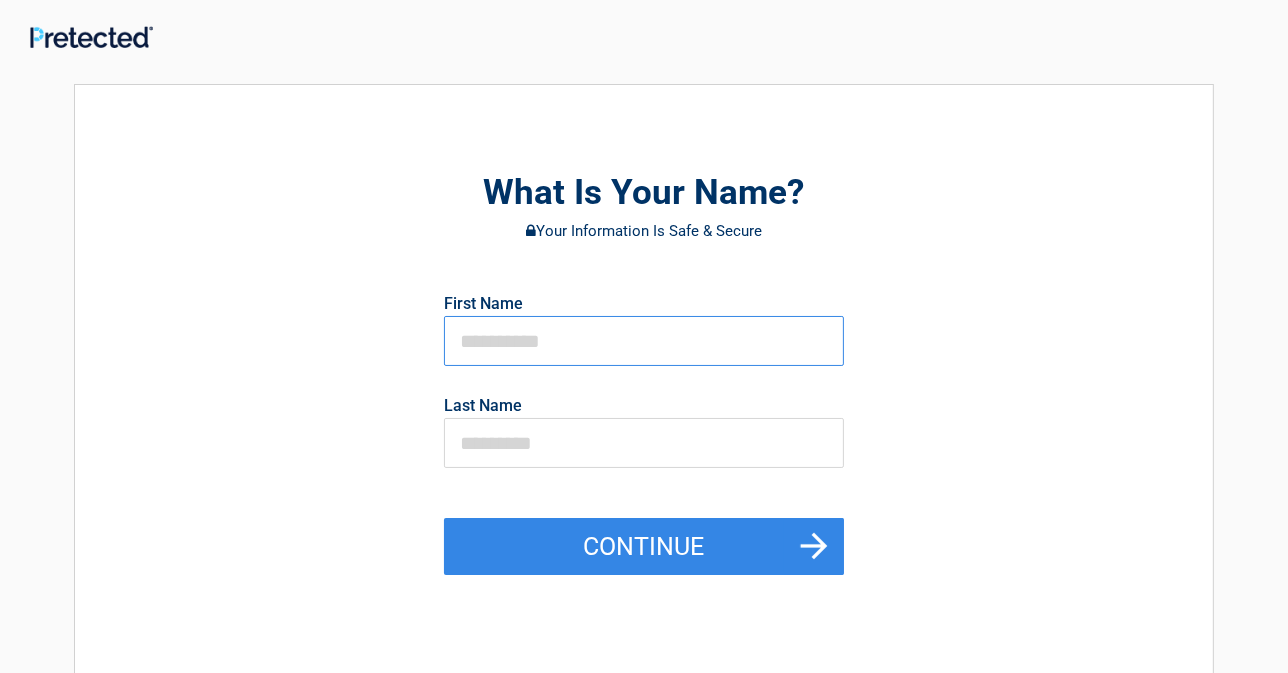 type on "***" 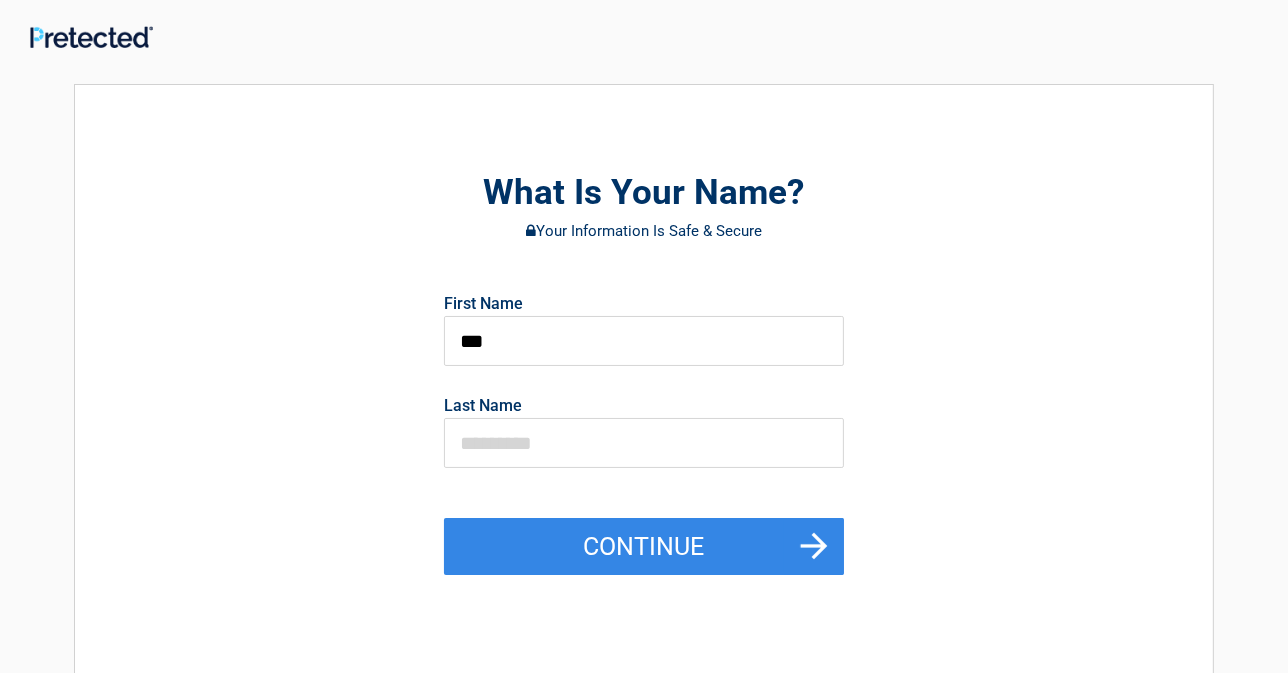 type on "***" 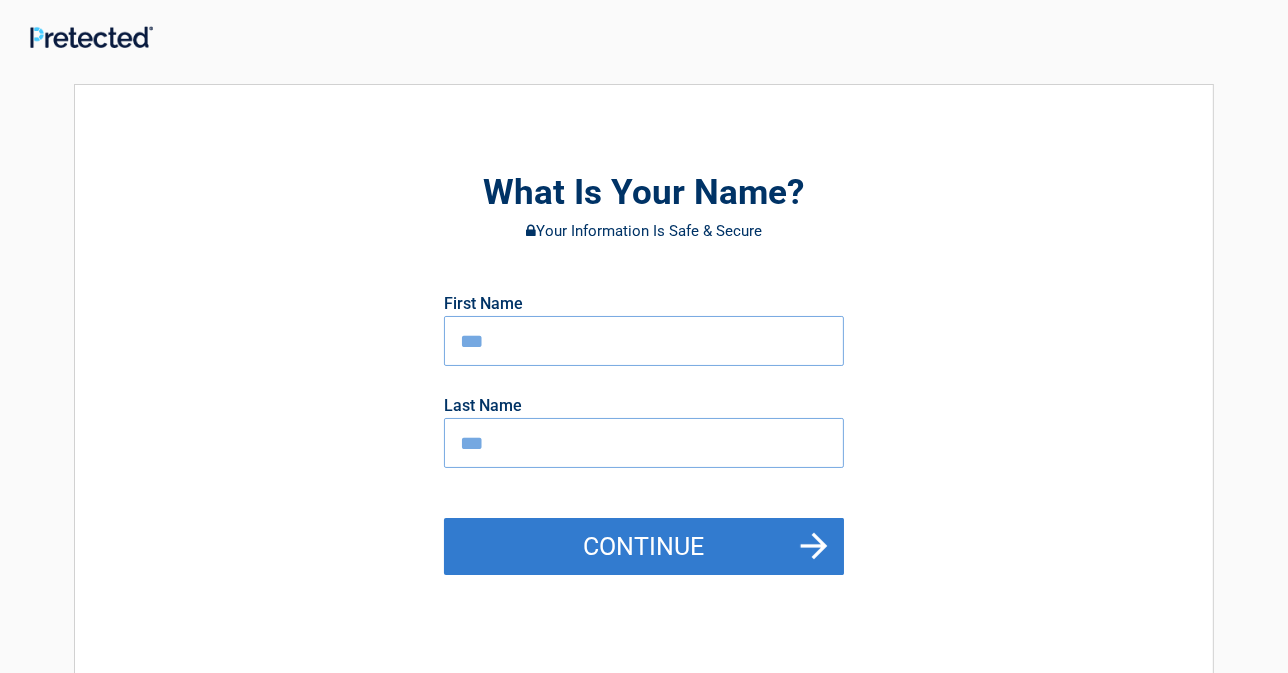 click on "Continue" at bounding box center (644, 547) 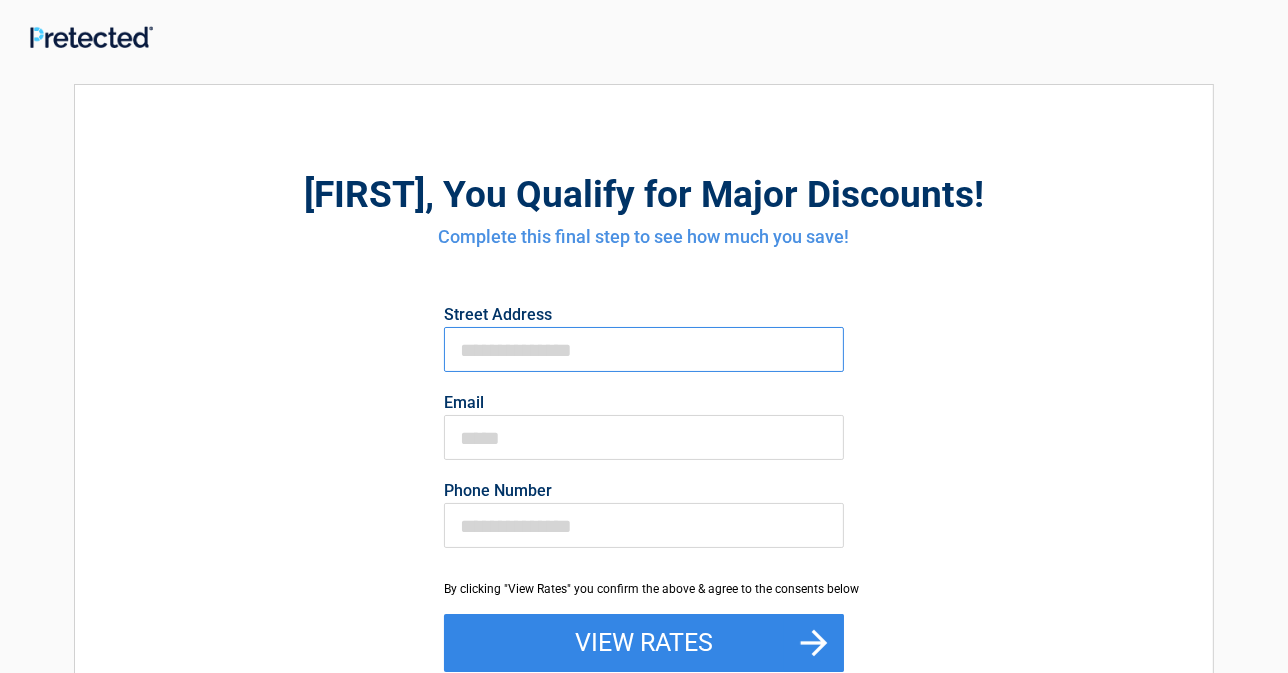 click on "First Name" at bounding box center [644, 349] 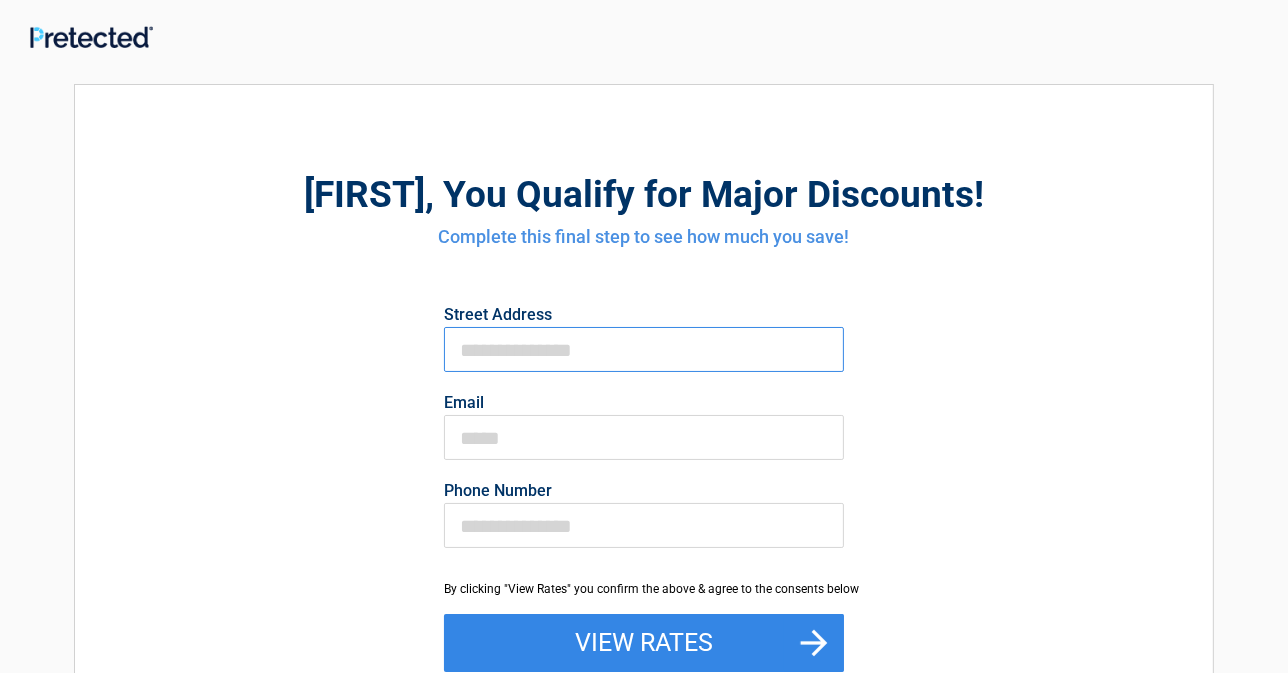 type on "**********" 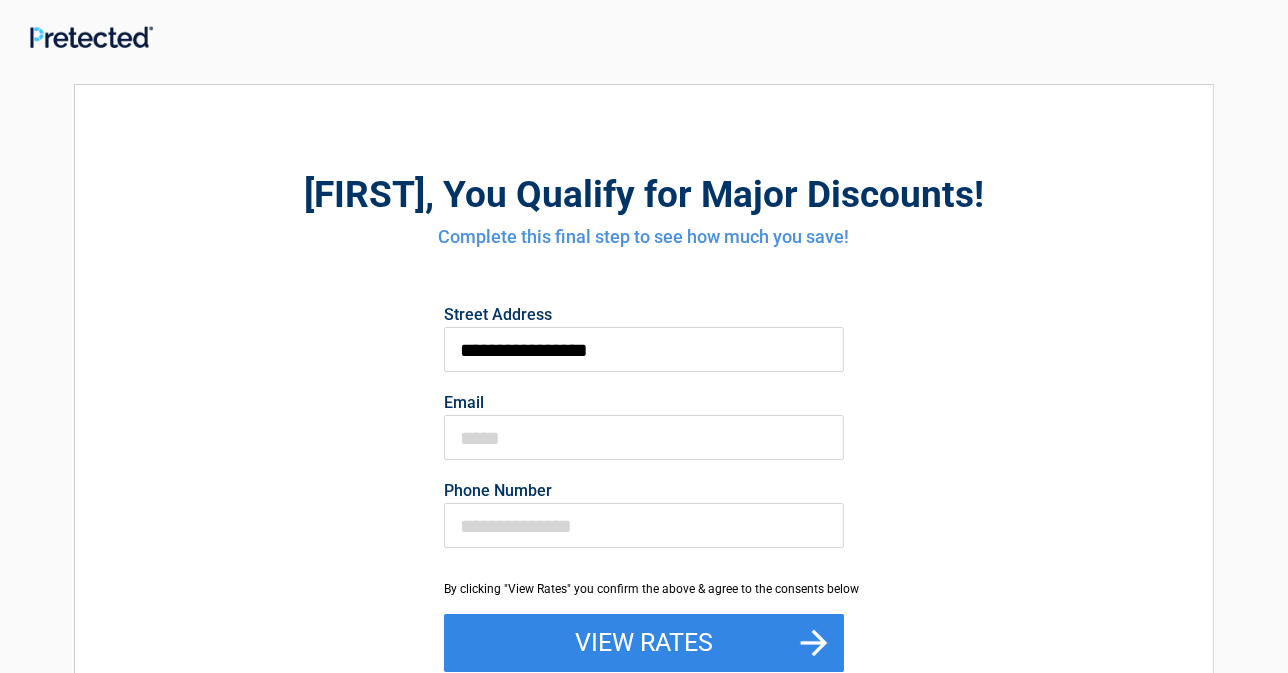 type on "**********" 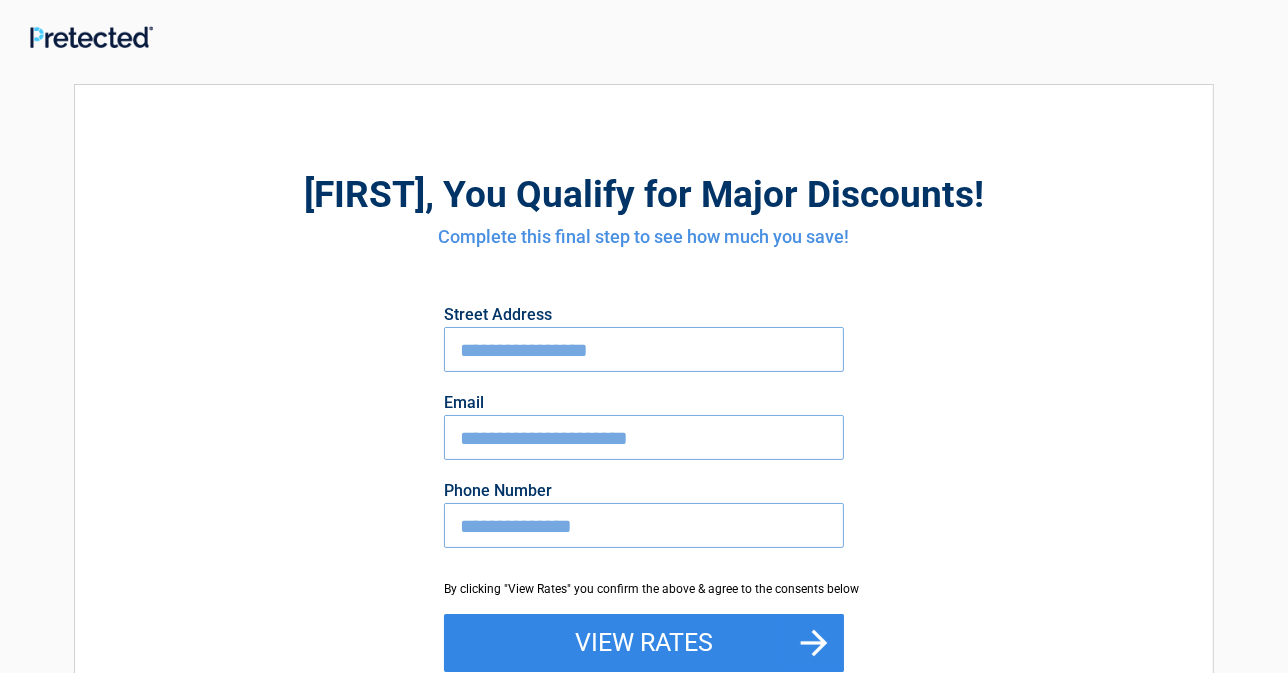 click on "**********" at bounding box center (644, 525) 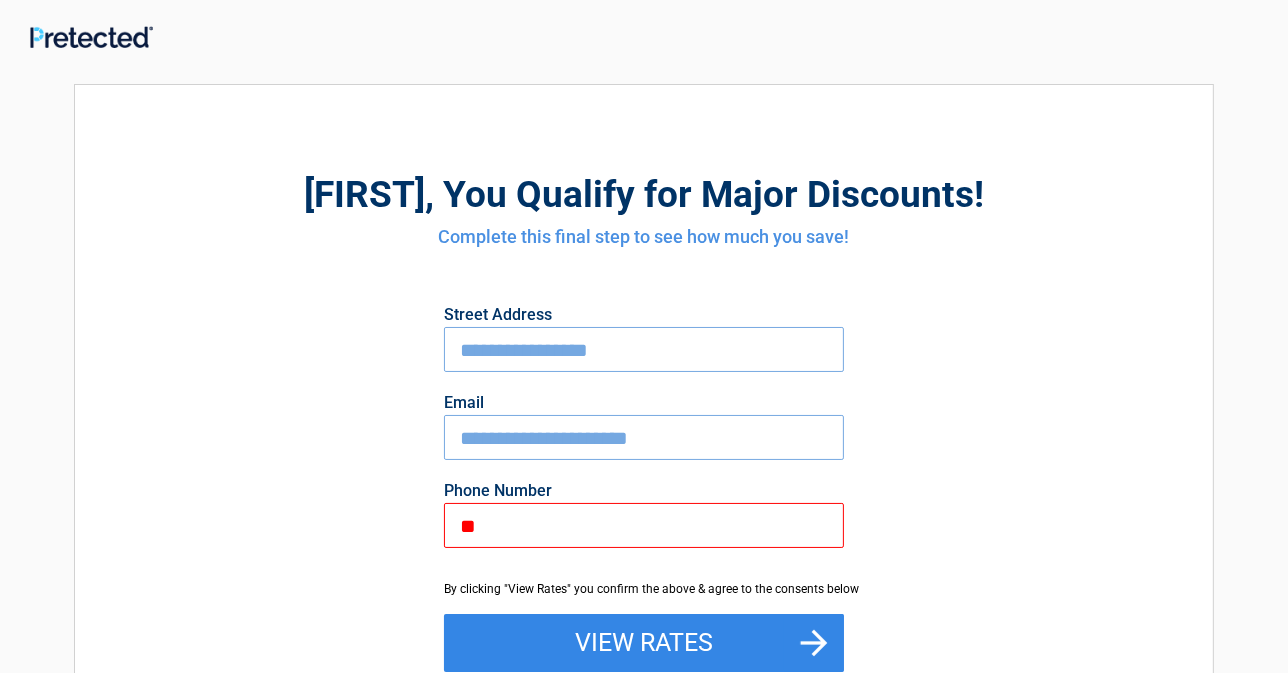 type on "*" 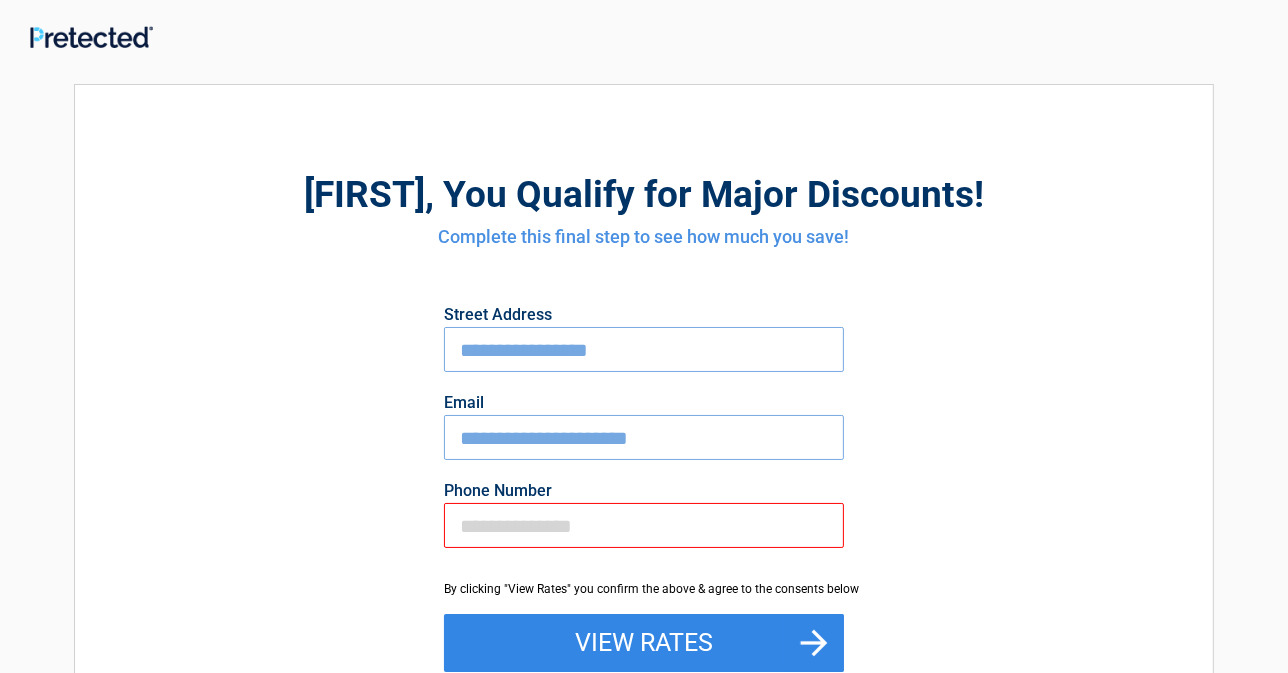click on "Phone Number" at bounding box center [644, 525] 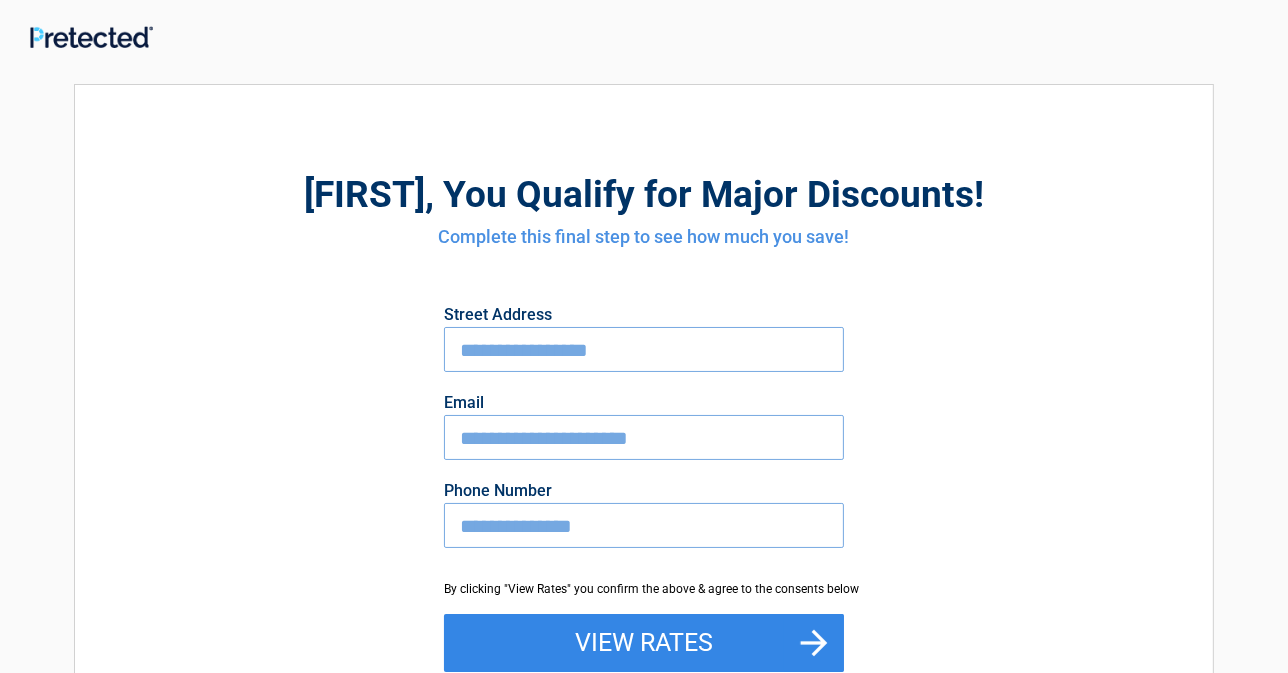 type on "**********" 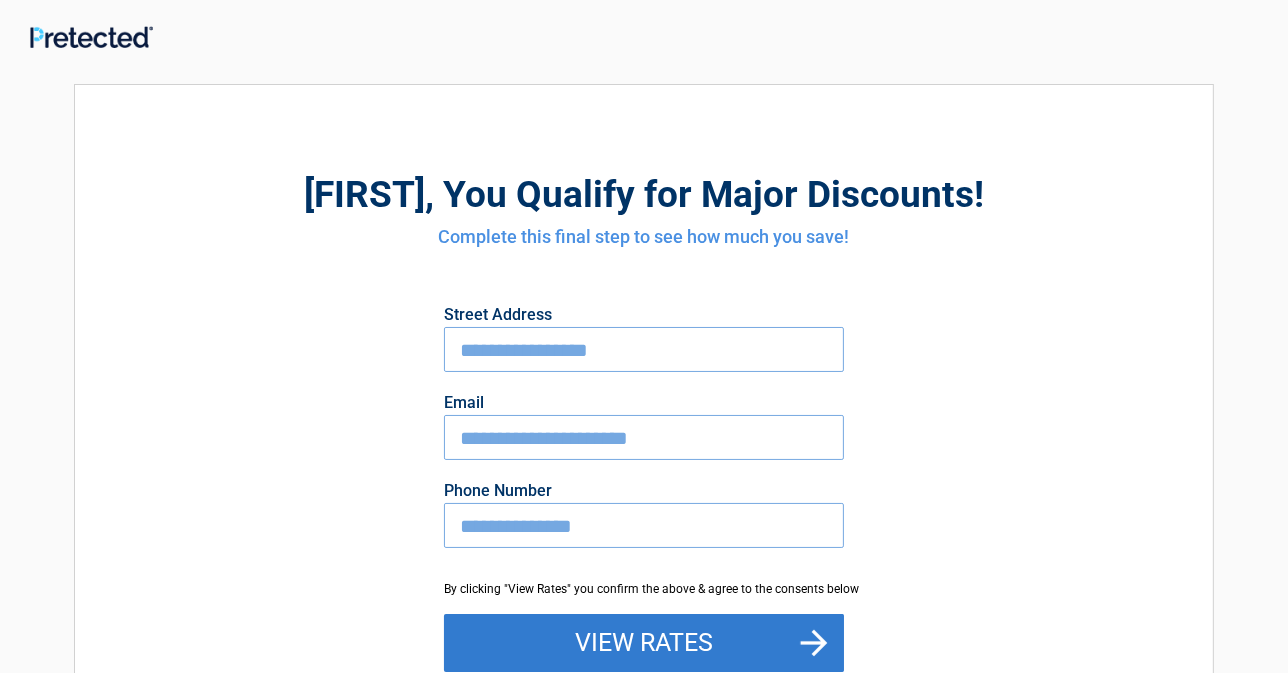 click on "View Rates" at bounding box center [644, 643] 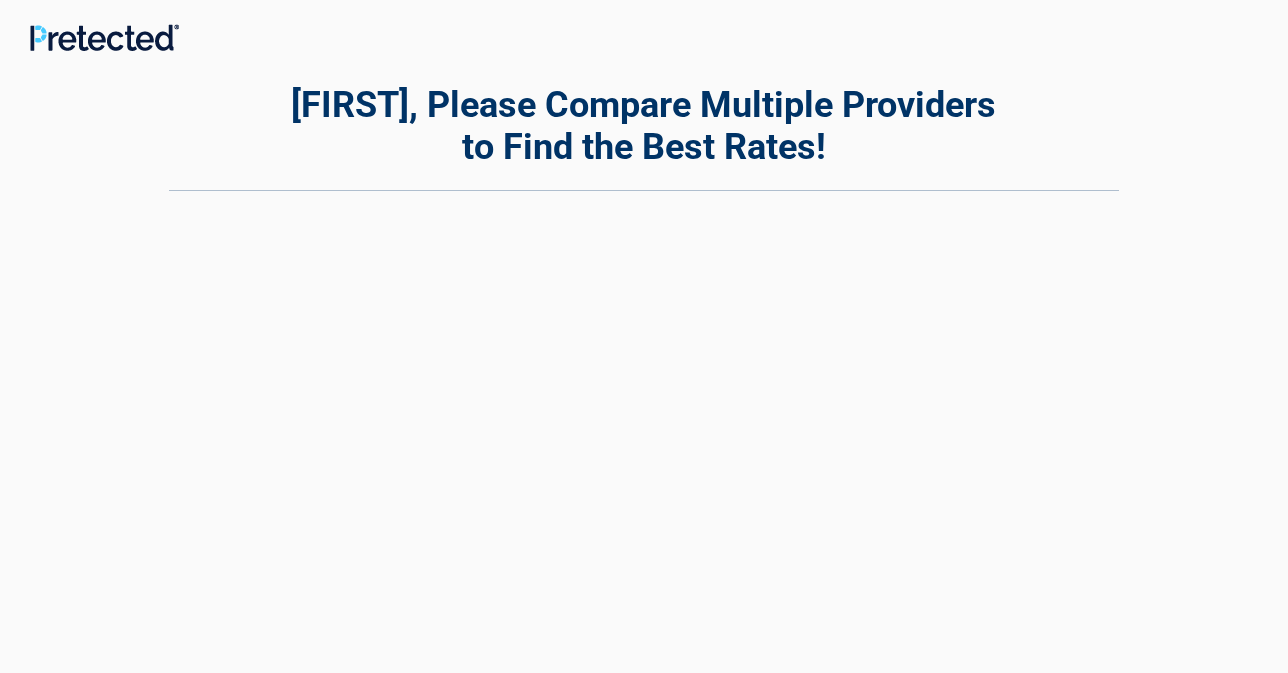 scroll, scrollTop: 0, scrollLeft: 0, axis: both 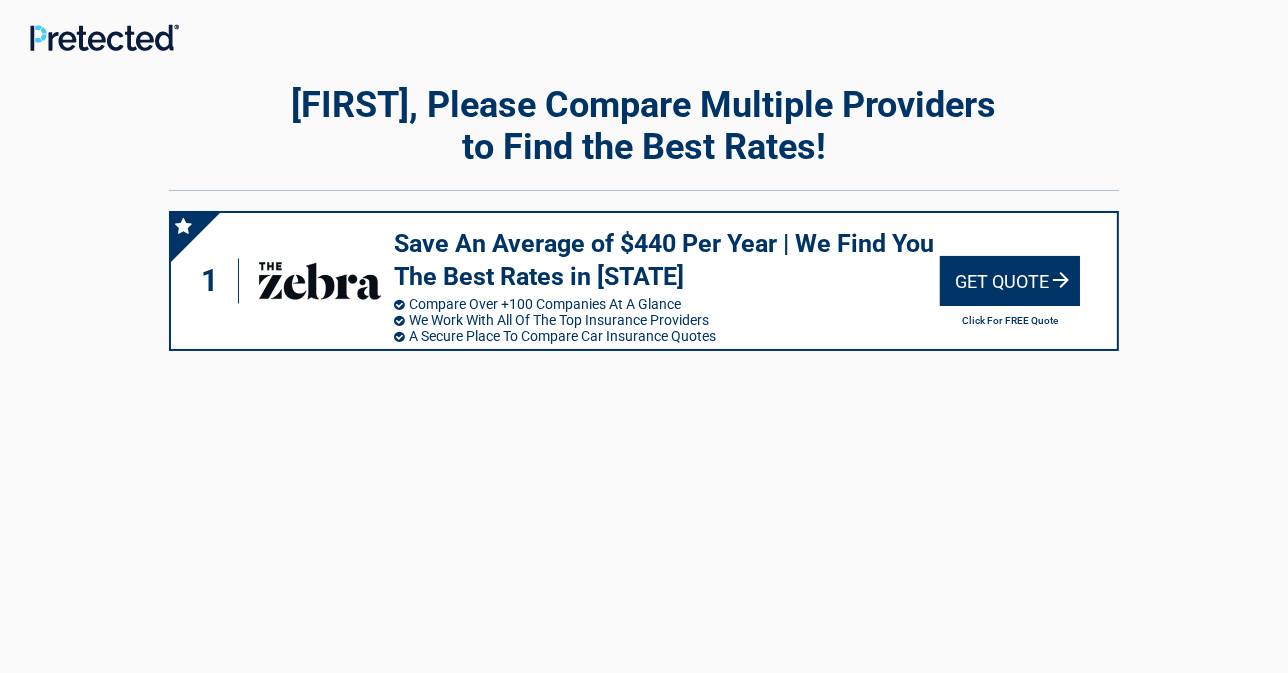 click on "Get Quote" at bounding box center (1010, 281) 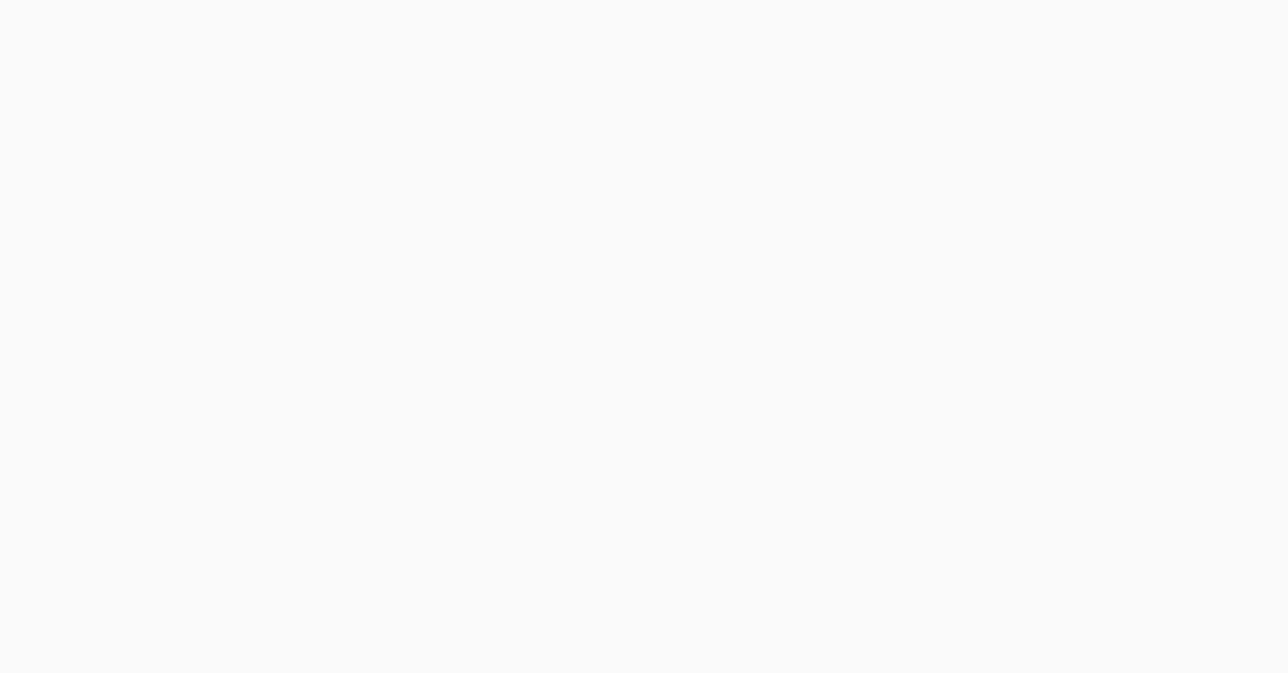 scroll, scrollTop: 0, scrollLeft: 0, axis: both 